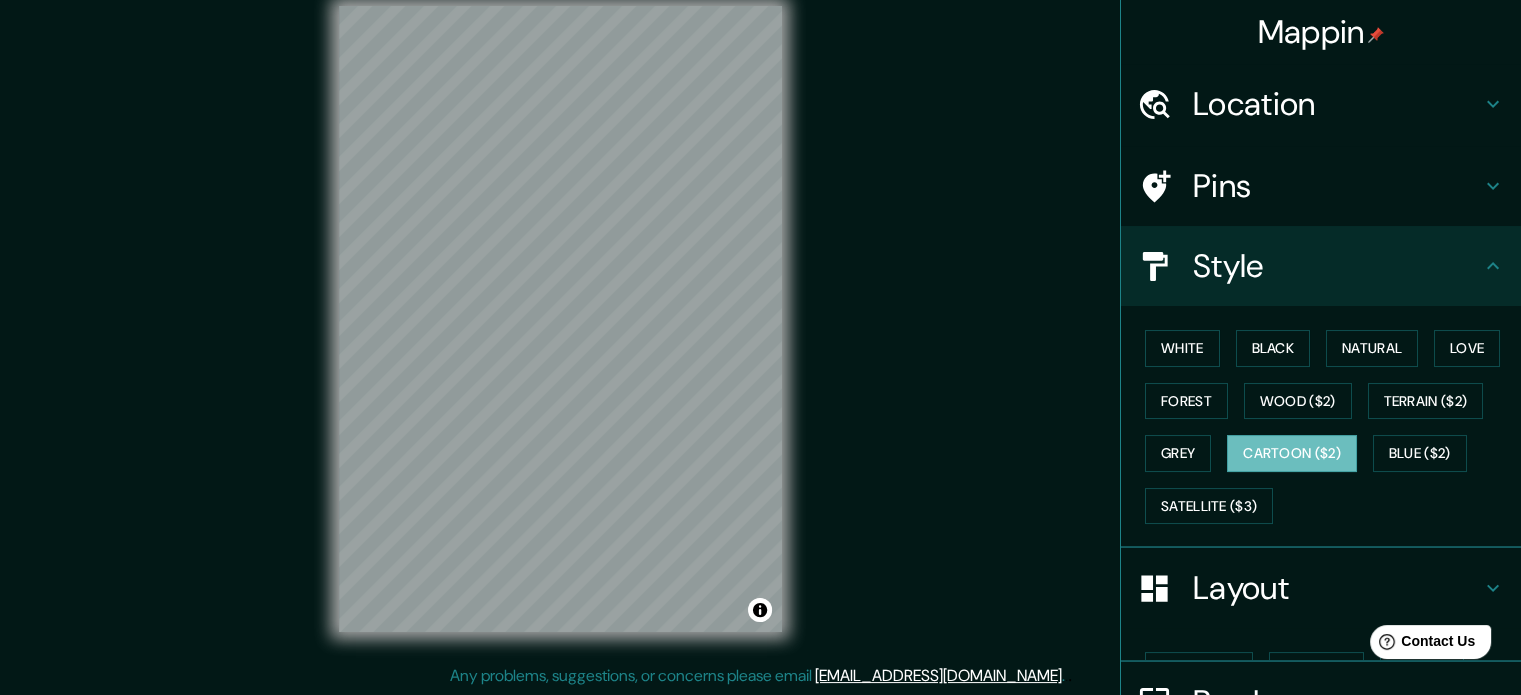 scroll, scrollTop: 0, scrollLeft: 0, axis: both 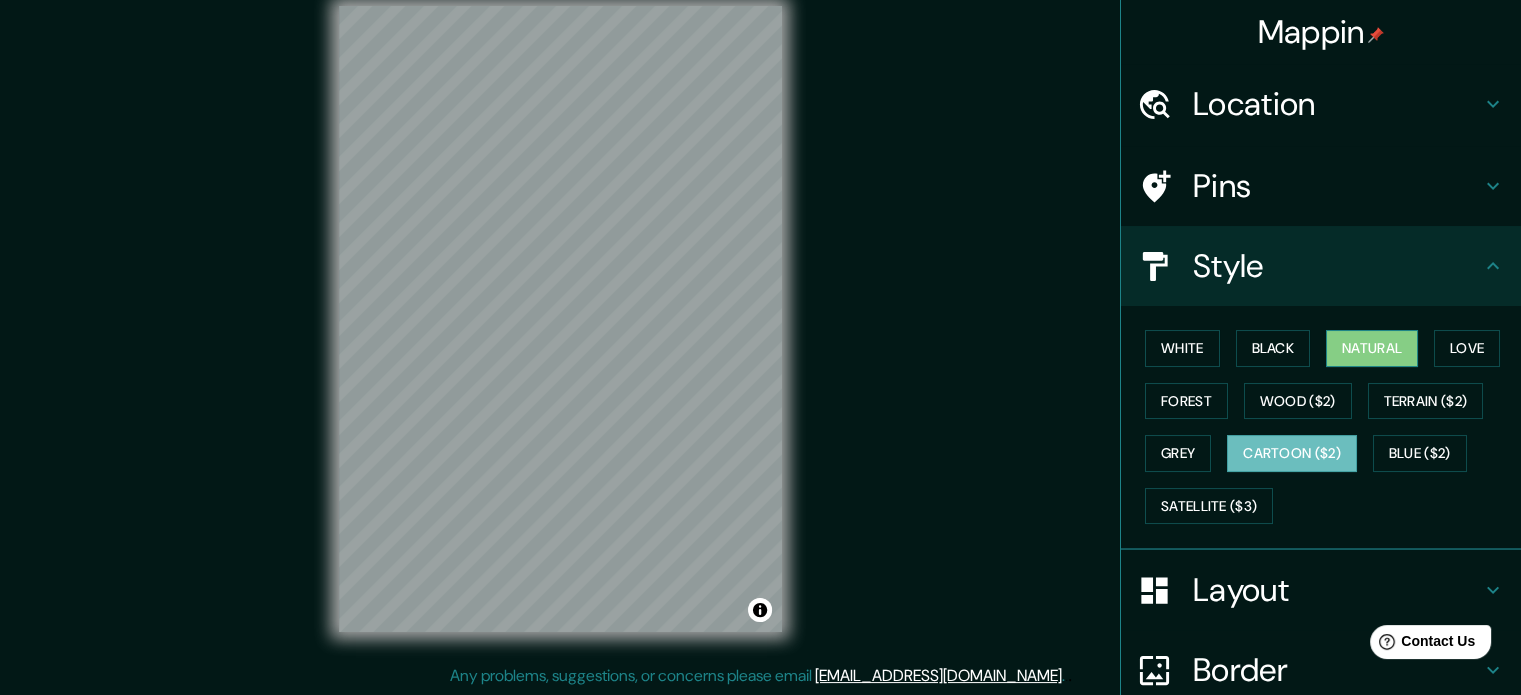 click on "Natural" at bounding box center [1372, 348] 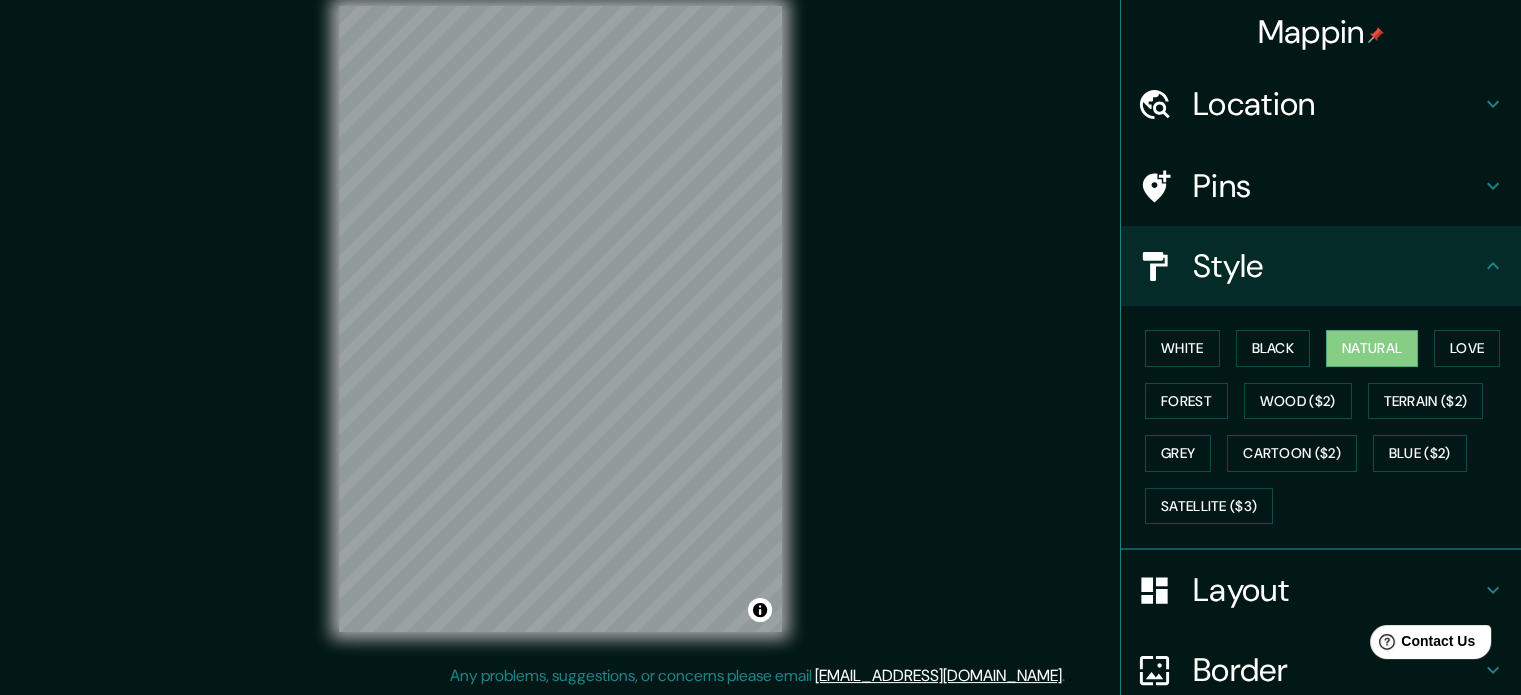 click on "White Black Natural Love Forest Wood ($2) Terrain ($2) Grey Cartoon ($2) Blue ($2) Satellite ($3)" at bounding box center [1329, 427] 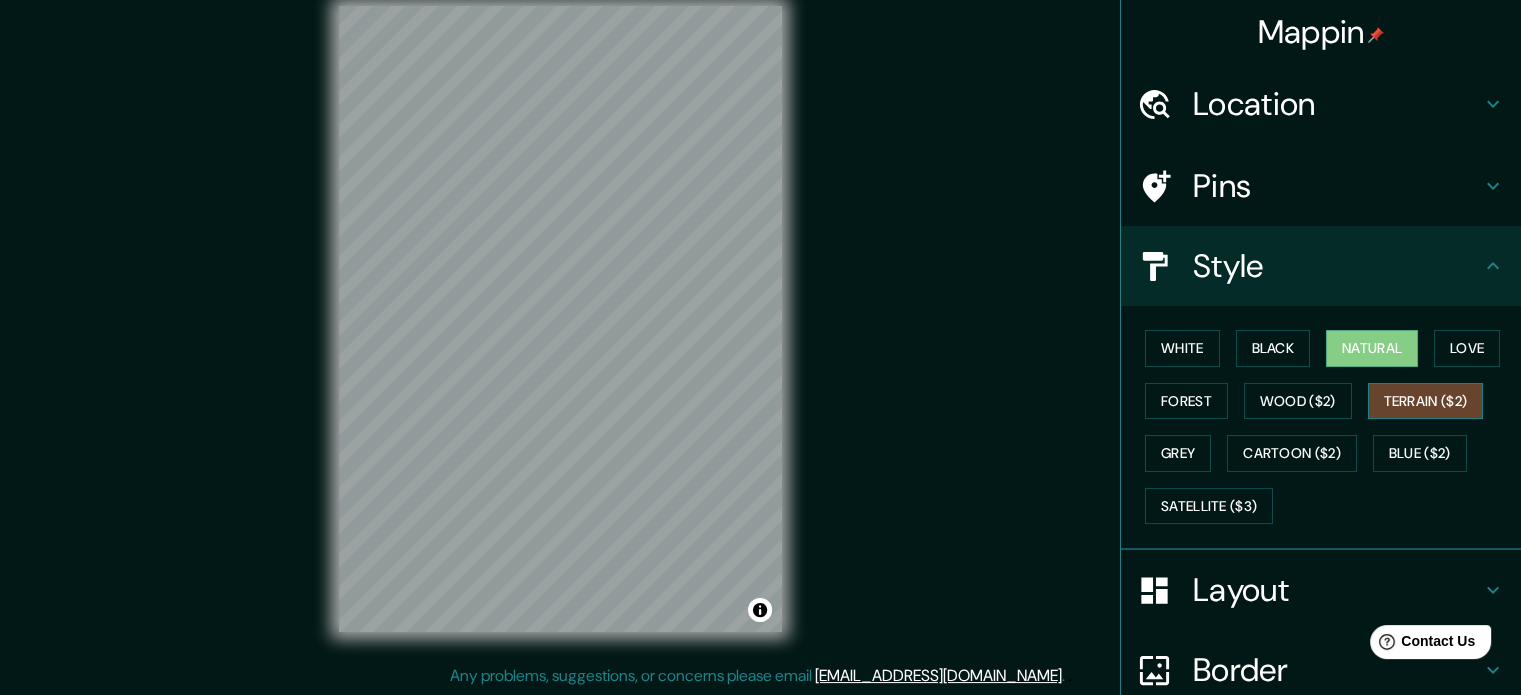 click on "Terrain ($2)" at bounding box center [1426, 401] 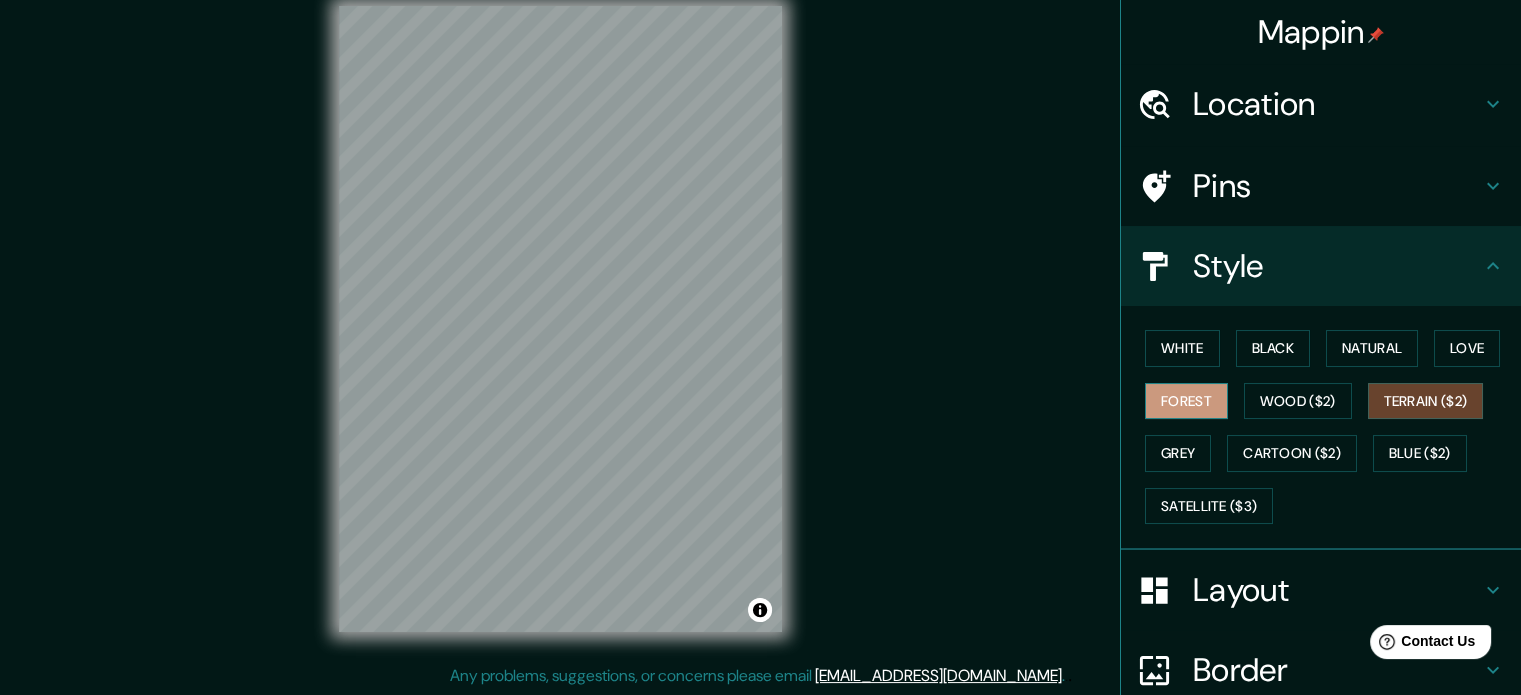 click on "Forest" at bounding box center [1186, 401] 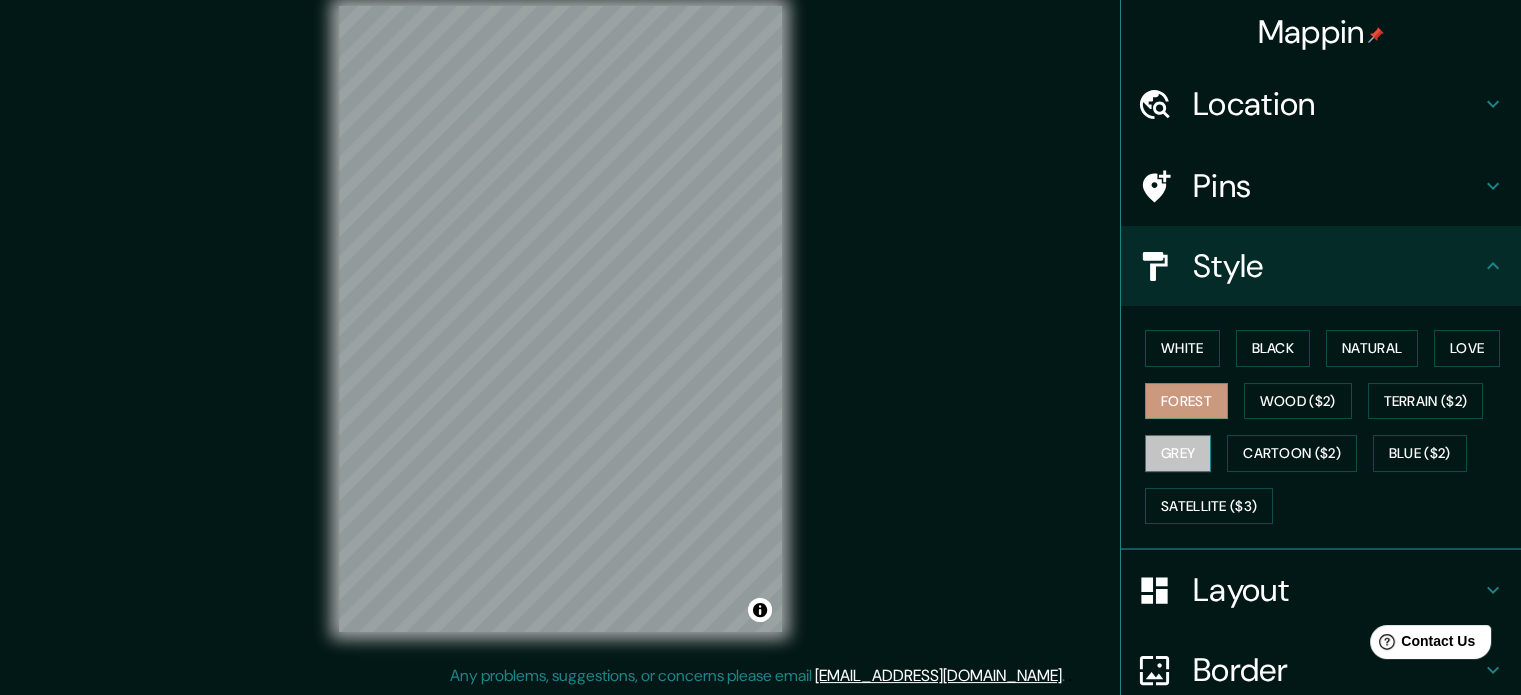 click on "Grey" at bounding box center (1178, 453) 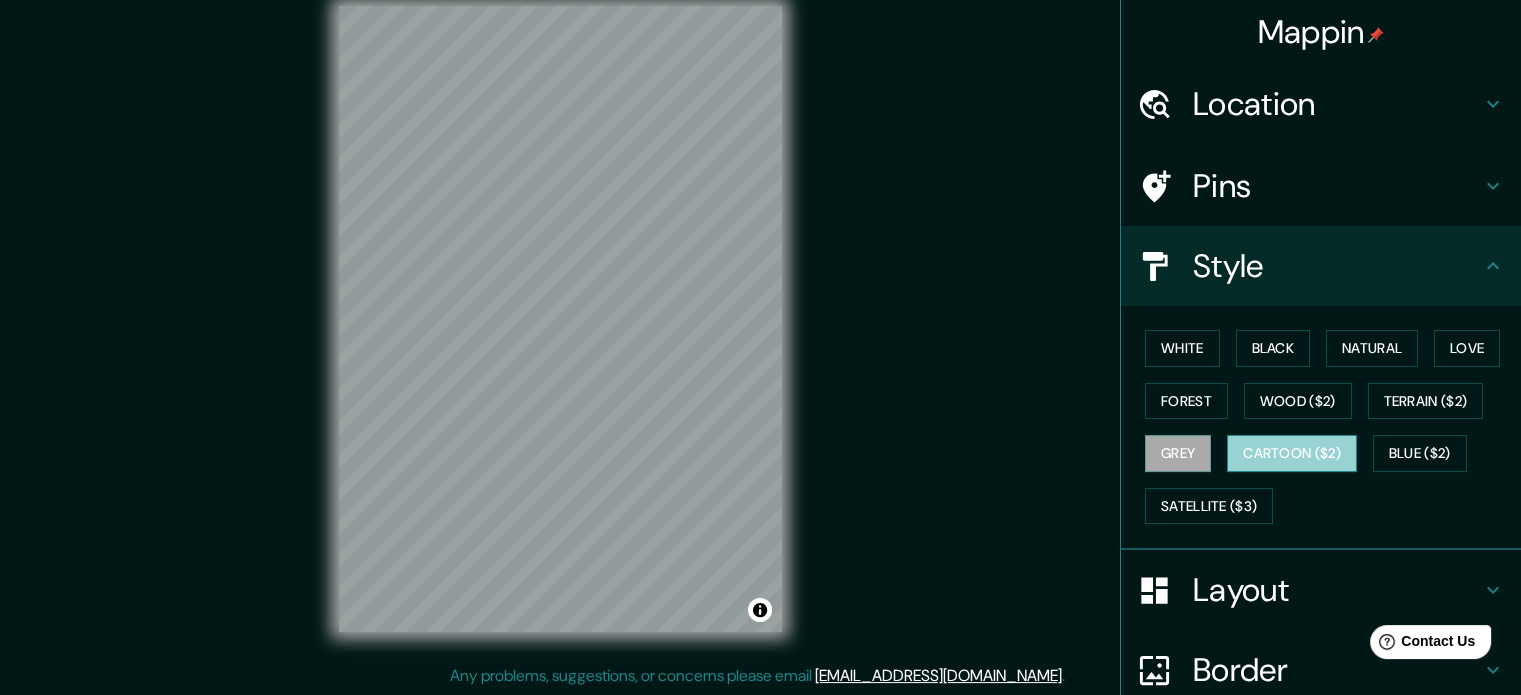 click on "Cartoon ($2)" at bounding box center [1292, 453] 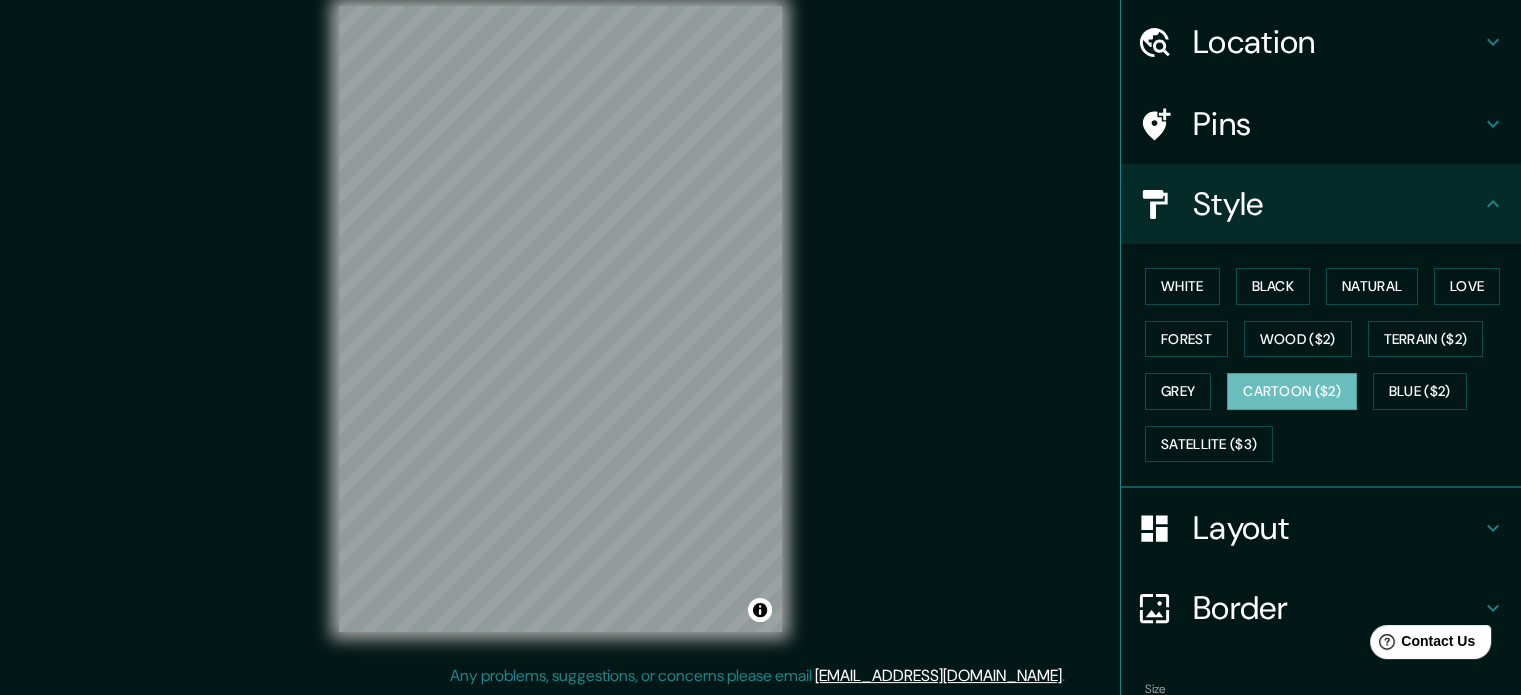 scroll, scrollTop: 178, scrollLeft: 0, axis: vertical 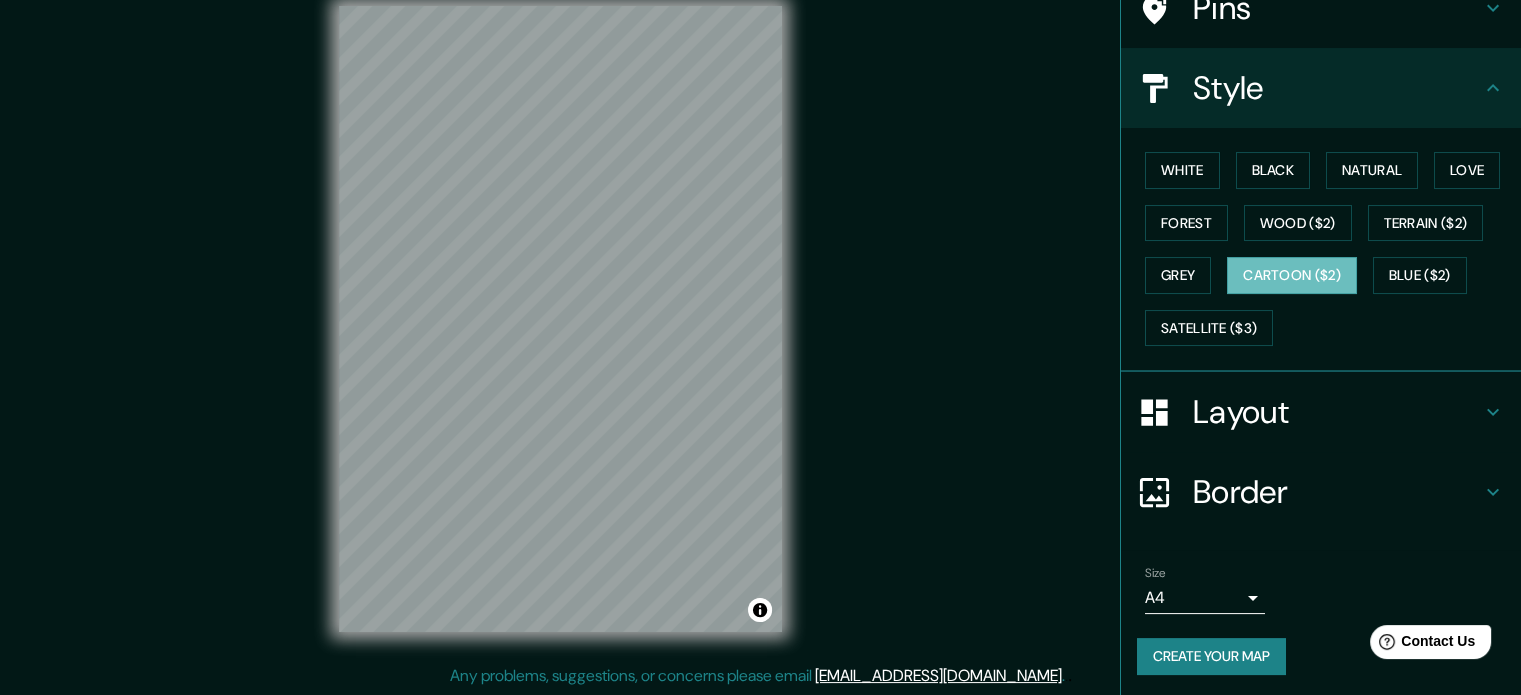 click at bounding box center [1165, 412] 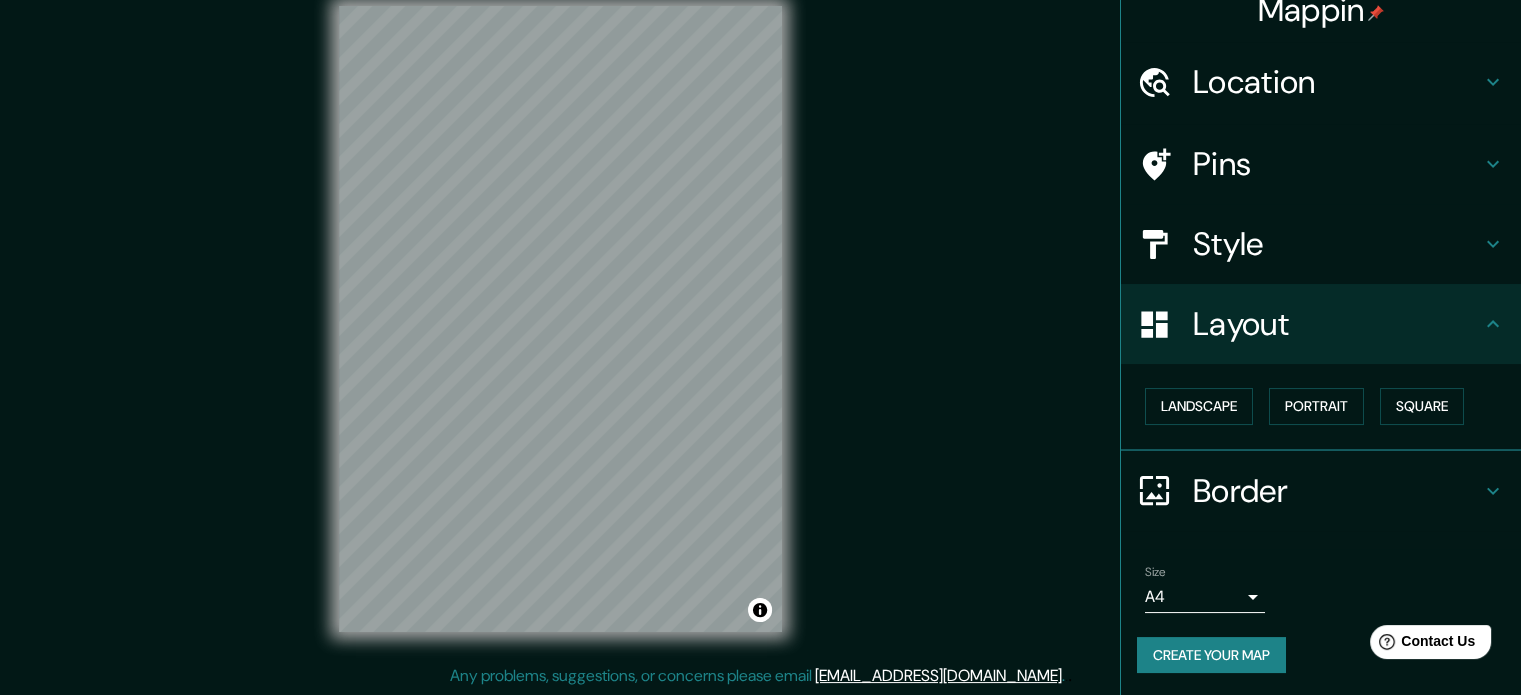 scroll, scrollTop: 22, scrollLeft: 0, axis: vertical 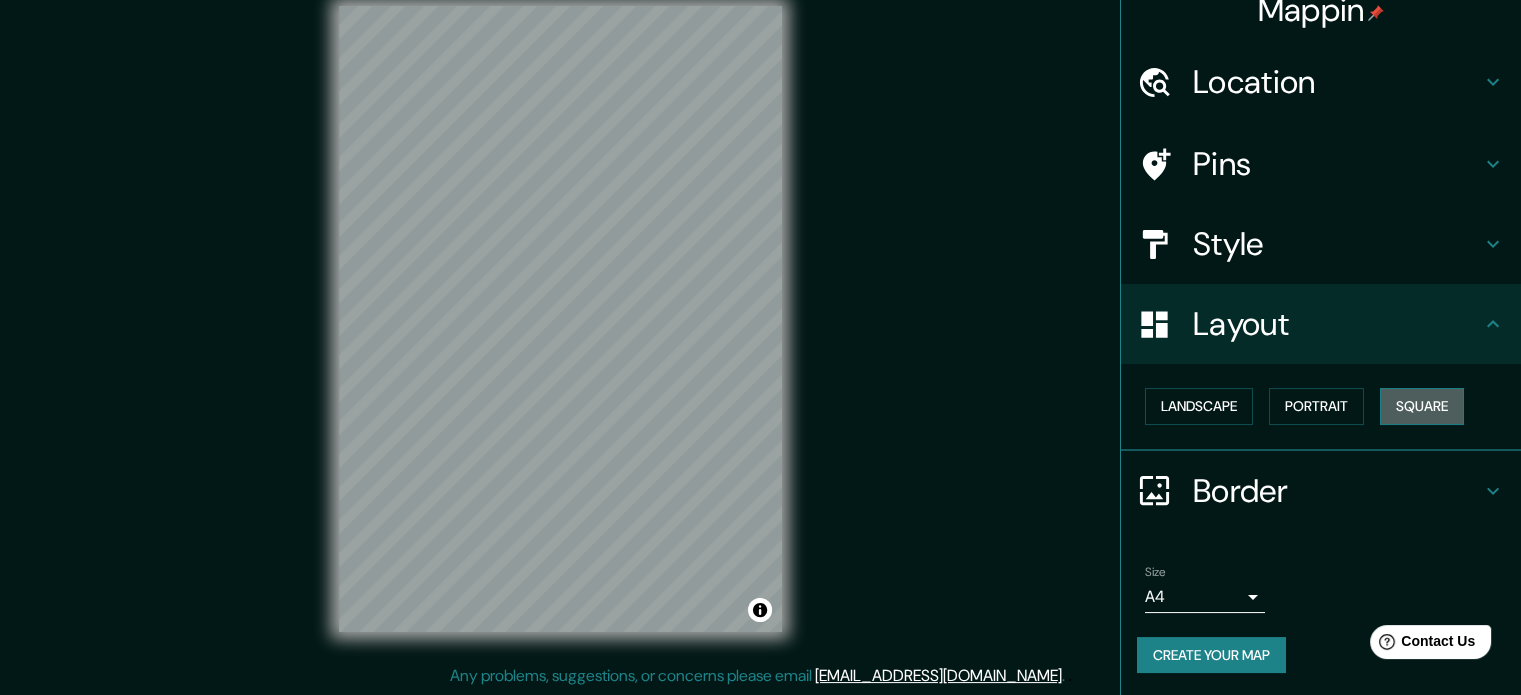 click on "Square" at bounding box center [1422, 406] 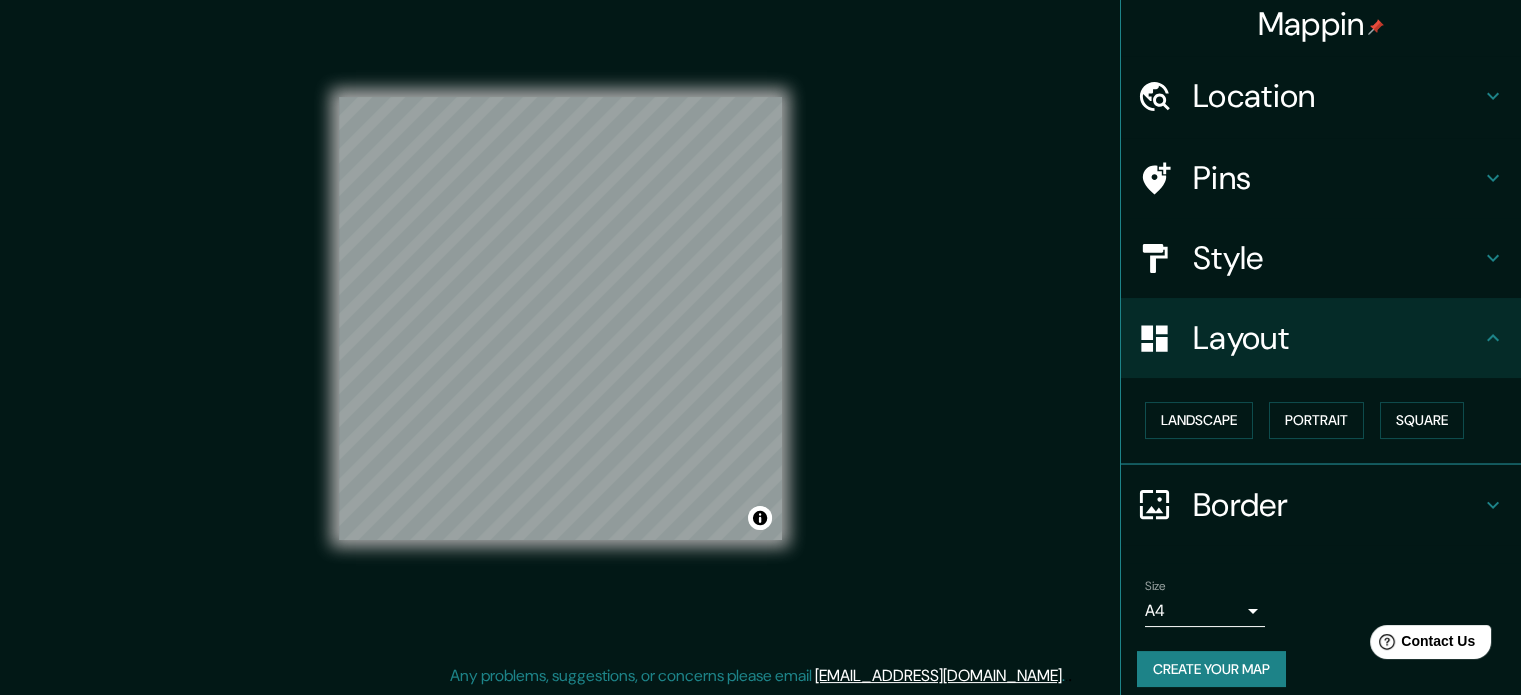 scroll, scrollTop: 0, scrollLeft: 0, axis: both 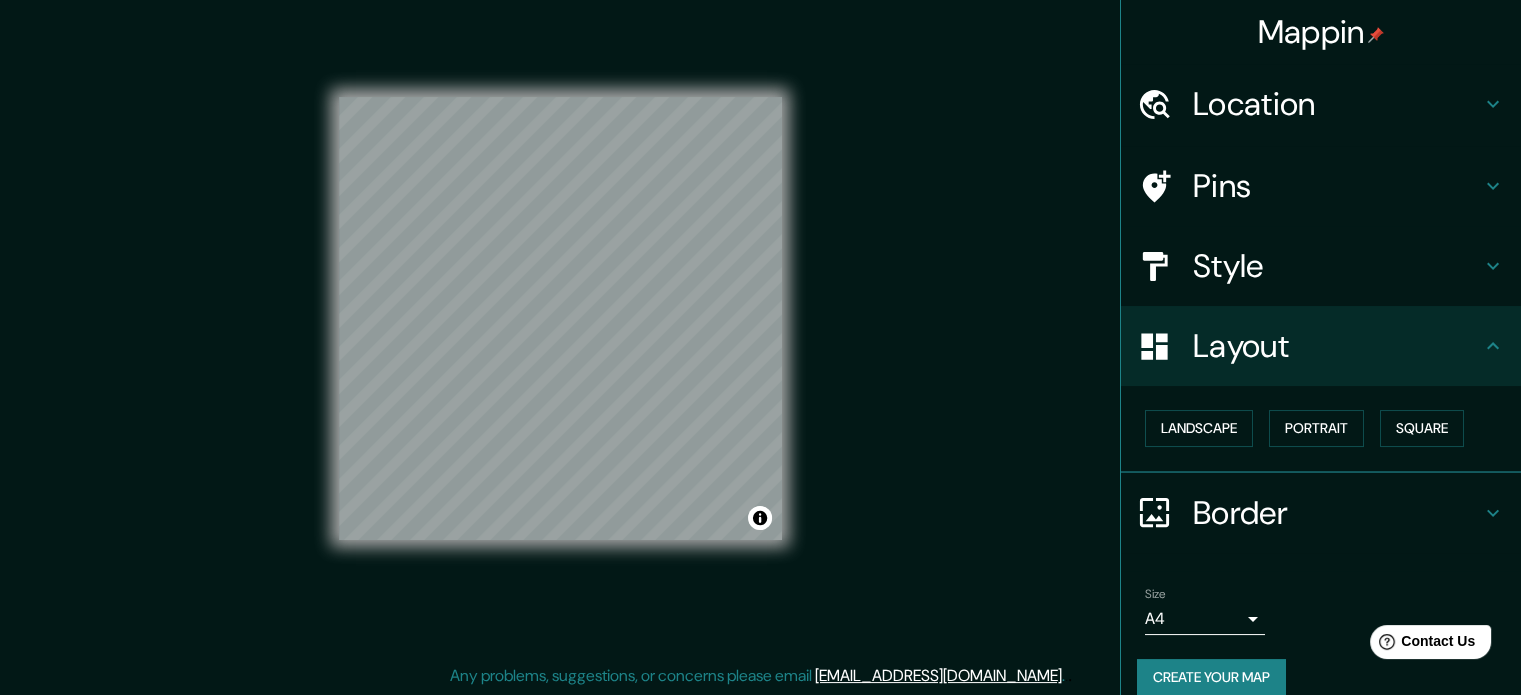 click on "Pins" at bounding box center (1337, 186) 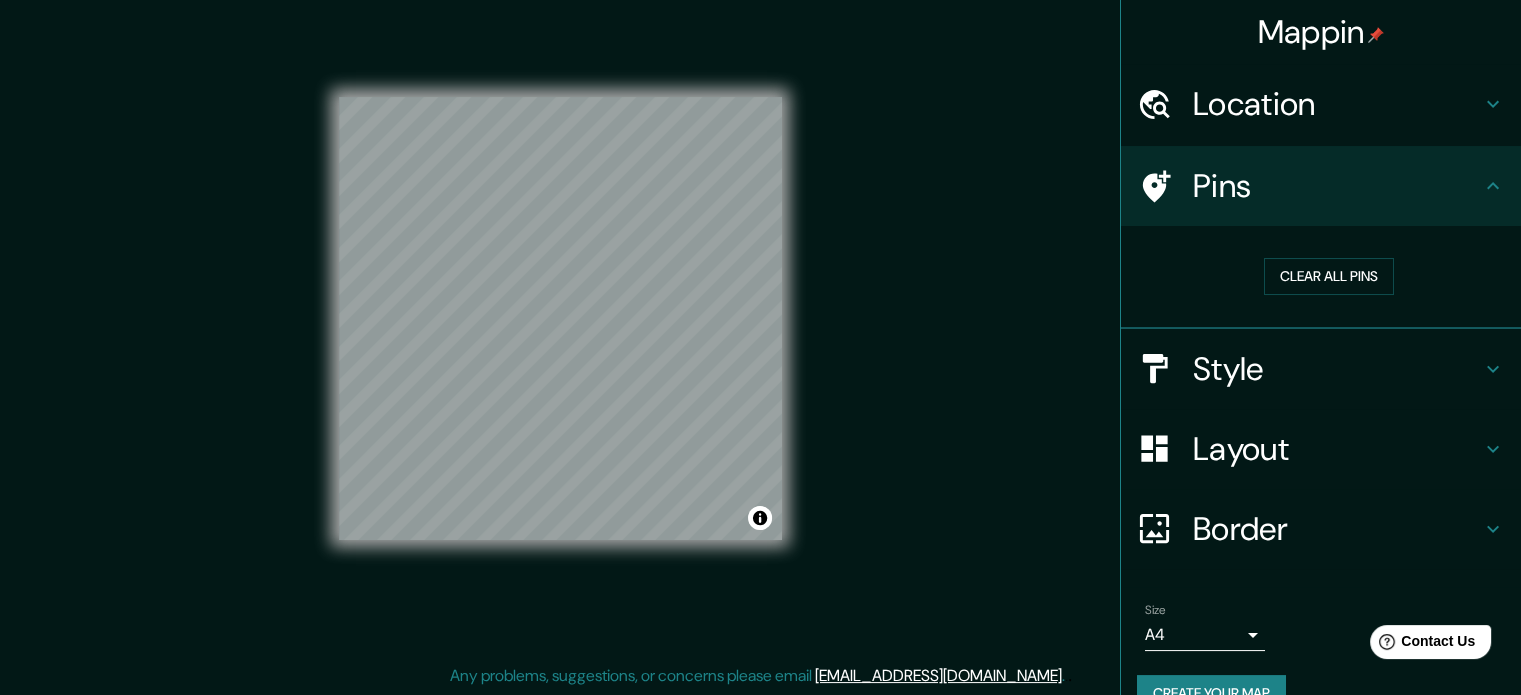 click on "Location" at bounding box center [1337, 104] 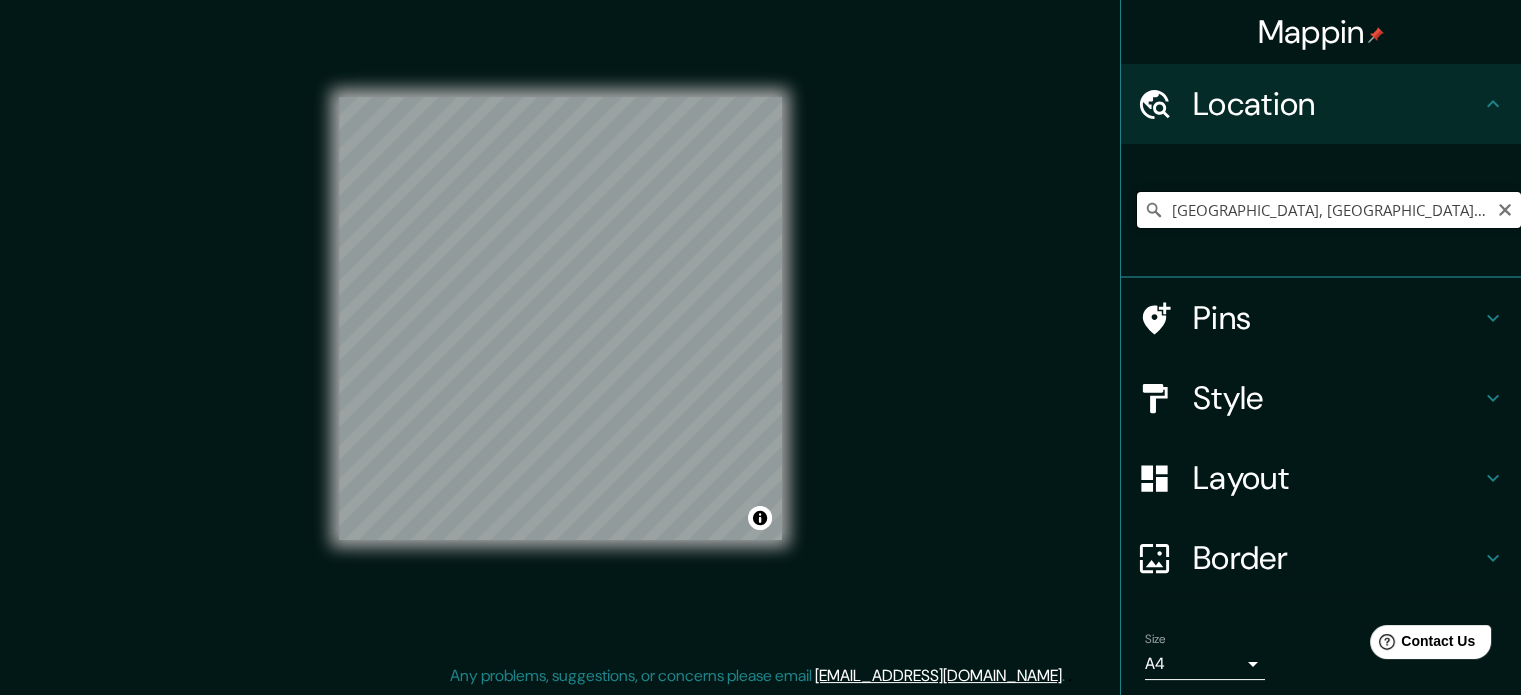 click on "Chimilin, Isère, Francia" at bounding box center (1329, 210) 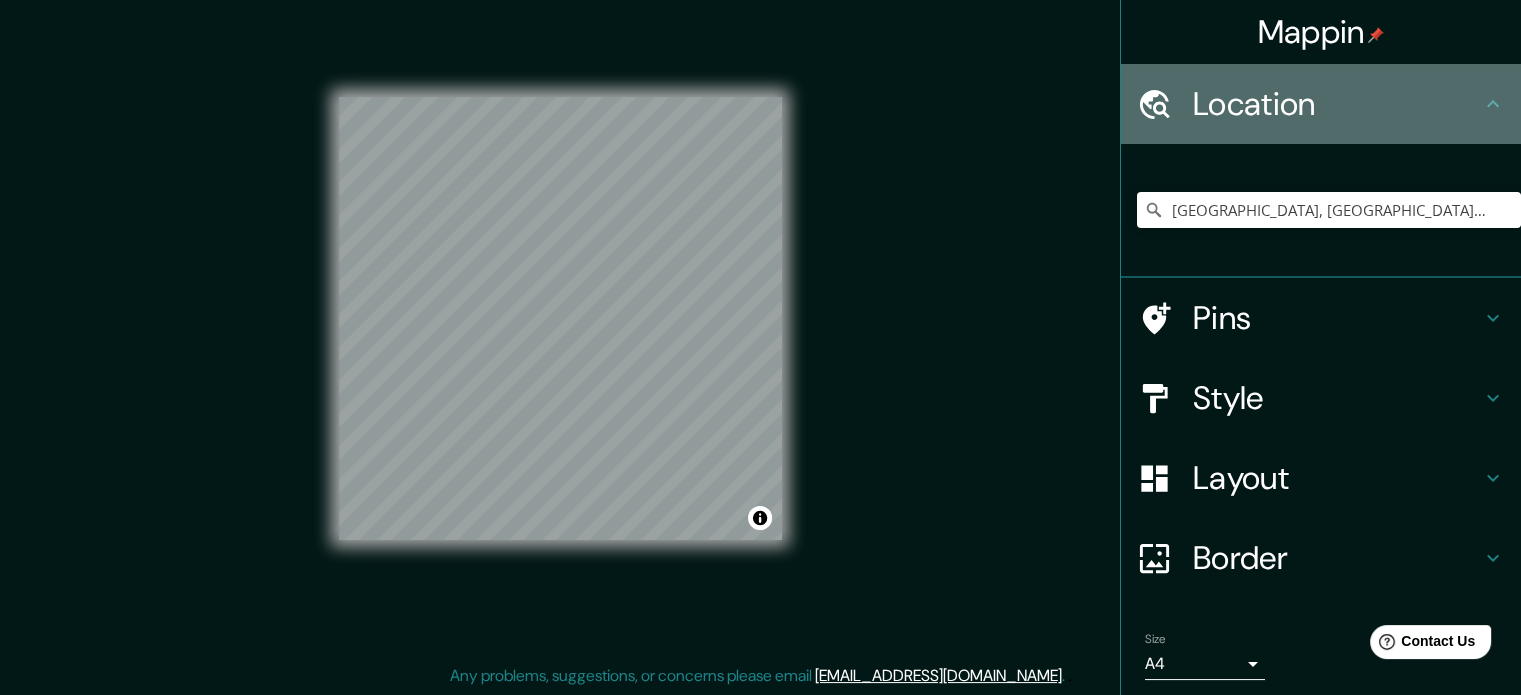 click 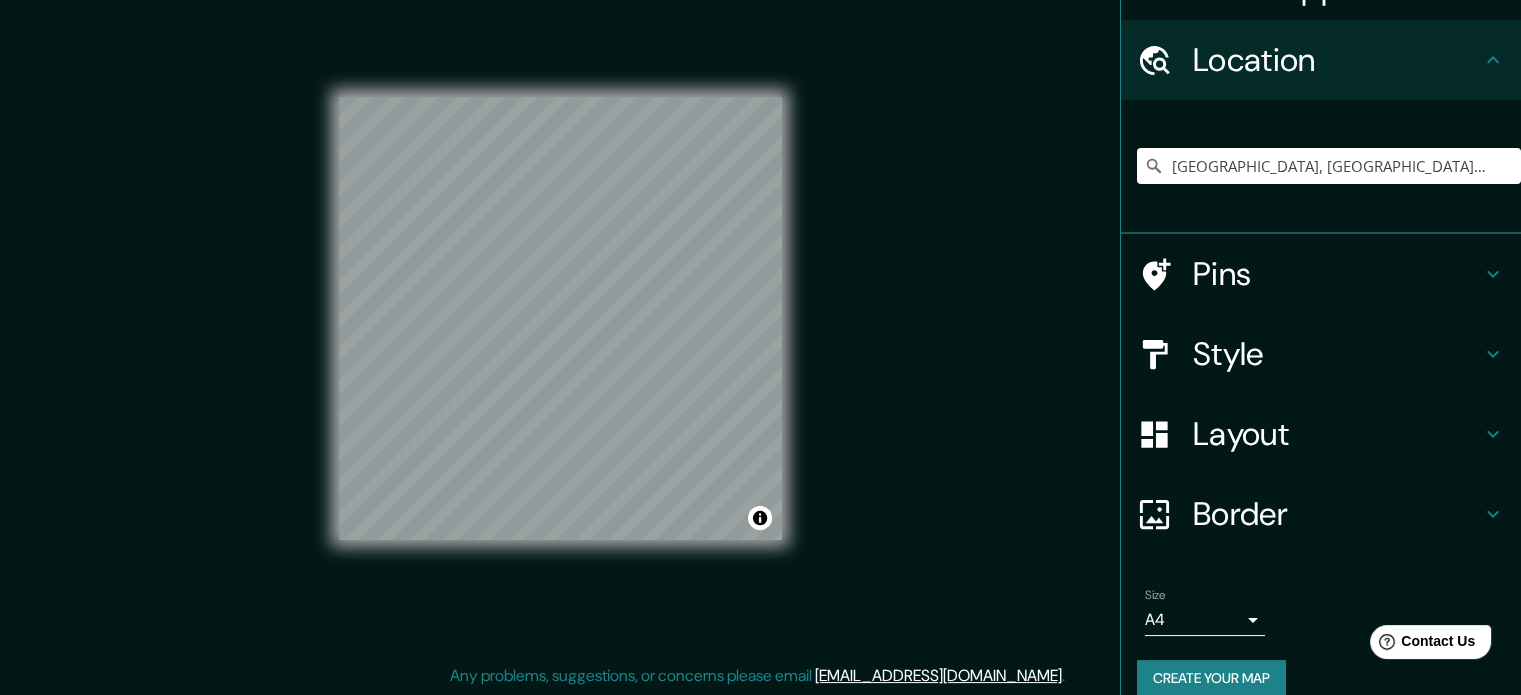 scroll, scrollTop: 68, scrollLeft: 0, axis: vertical 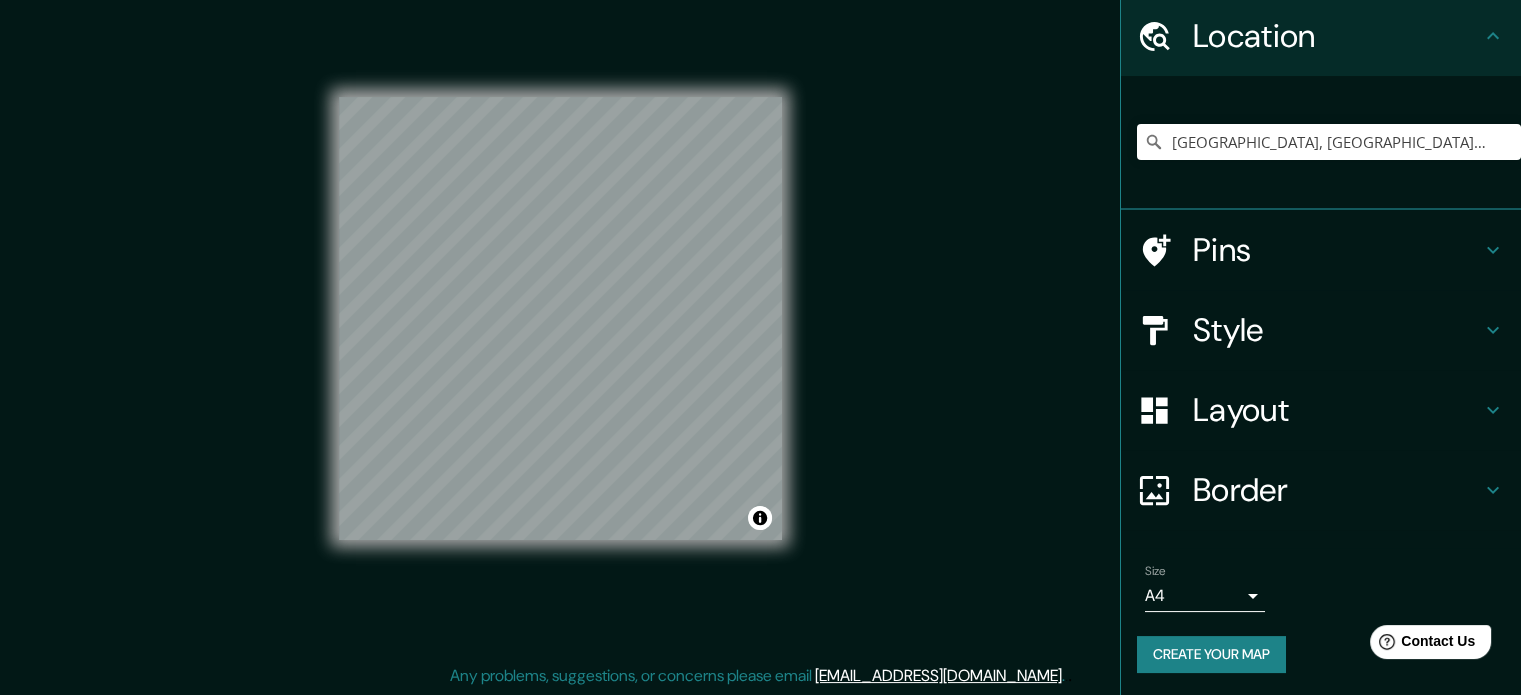 click on "Size A4 single" at bounding box center [1321, 588] 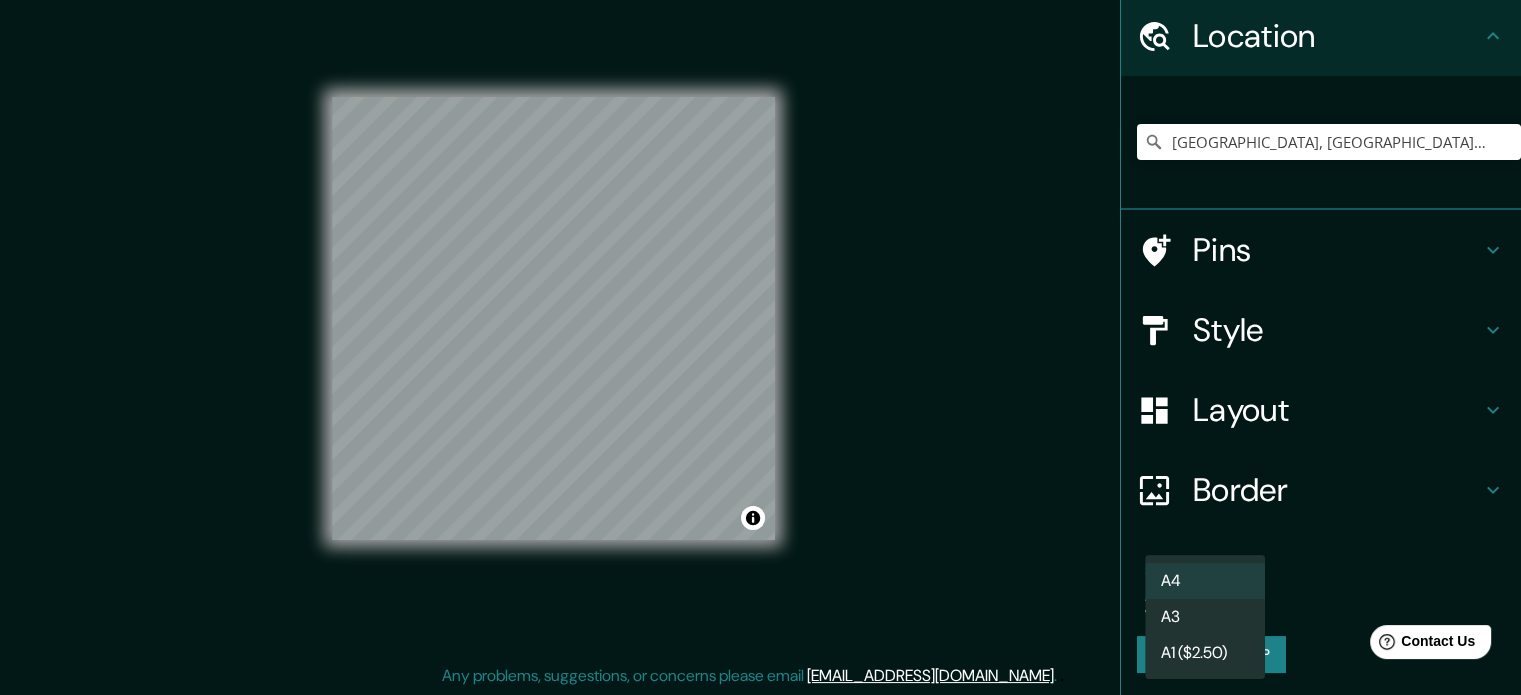 click on "Mappin Location Chimilin, Isère, Francia Pins Style Layout Border Choose a border.  Hint : you can make layers of the frame opaque to create some cool effects. None Simple Transparent Fancy Size A4 single Create your map © Mapbox   © OpenStreetMap   Improve this map Any problems, suggestions, or concerns please email    help@mappin.pro . . . A4 A3 A1 ($2.50)" at bounding box center (760, 321) 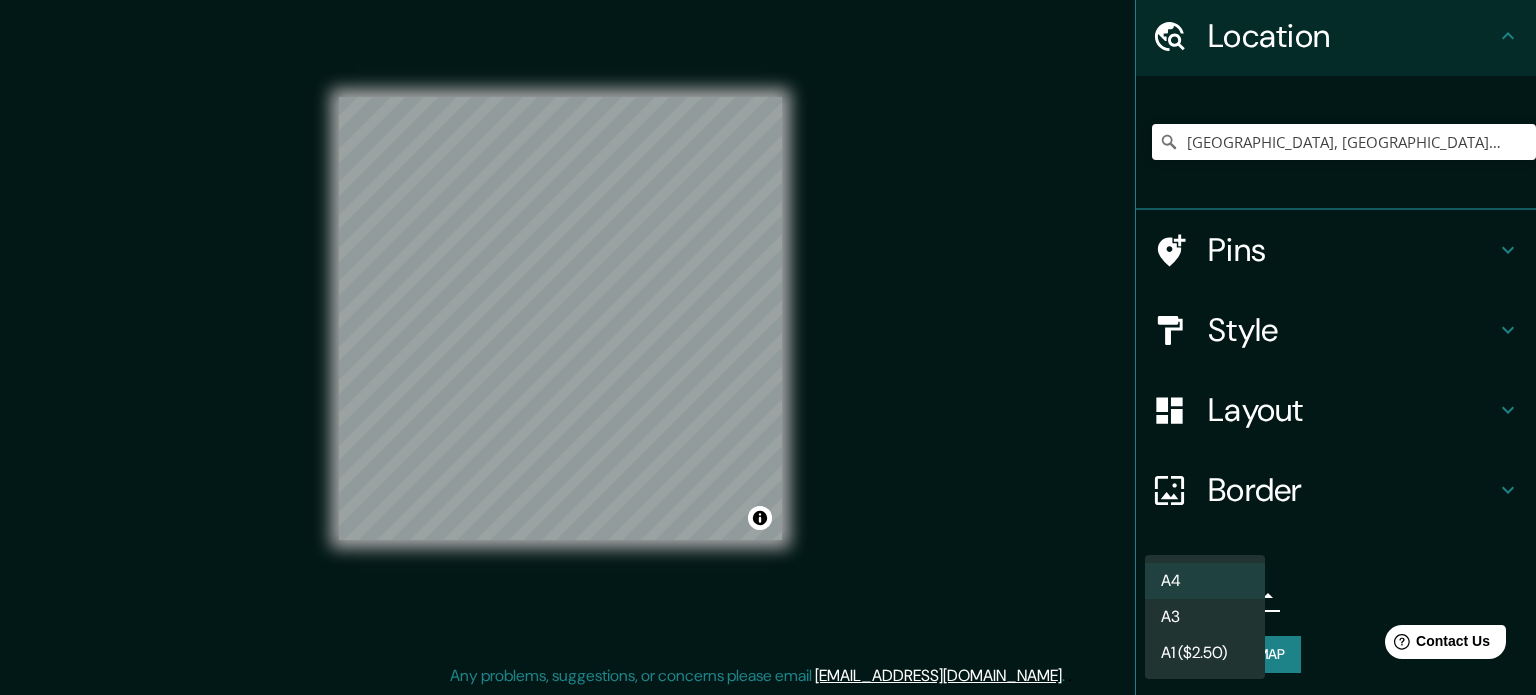 click at bounding box center [768, 347] 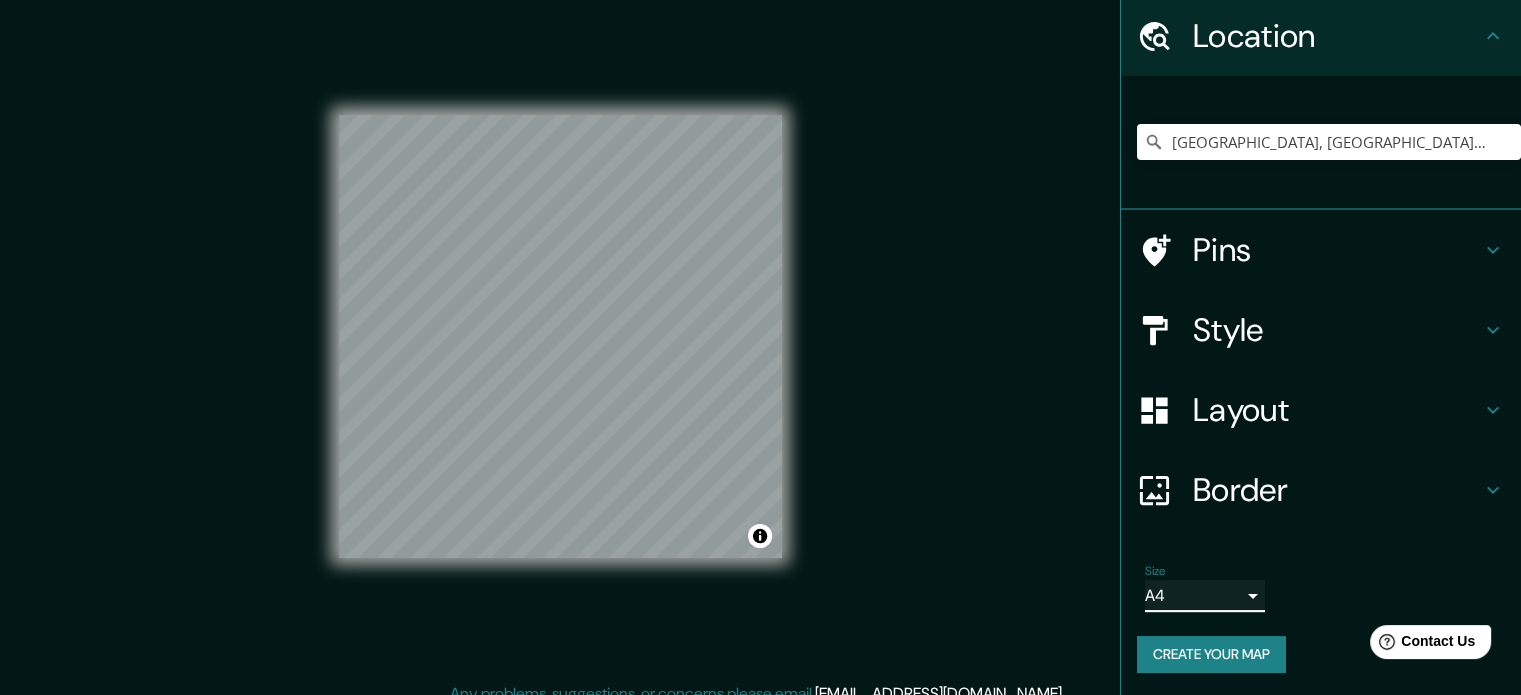 scroll, scrollTop: 0, scrollLeft: 0, axis: both 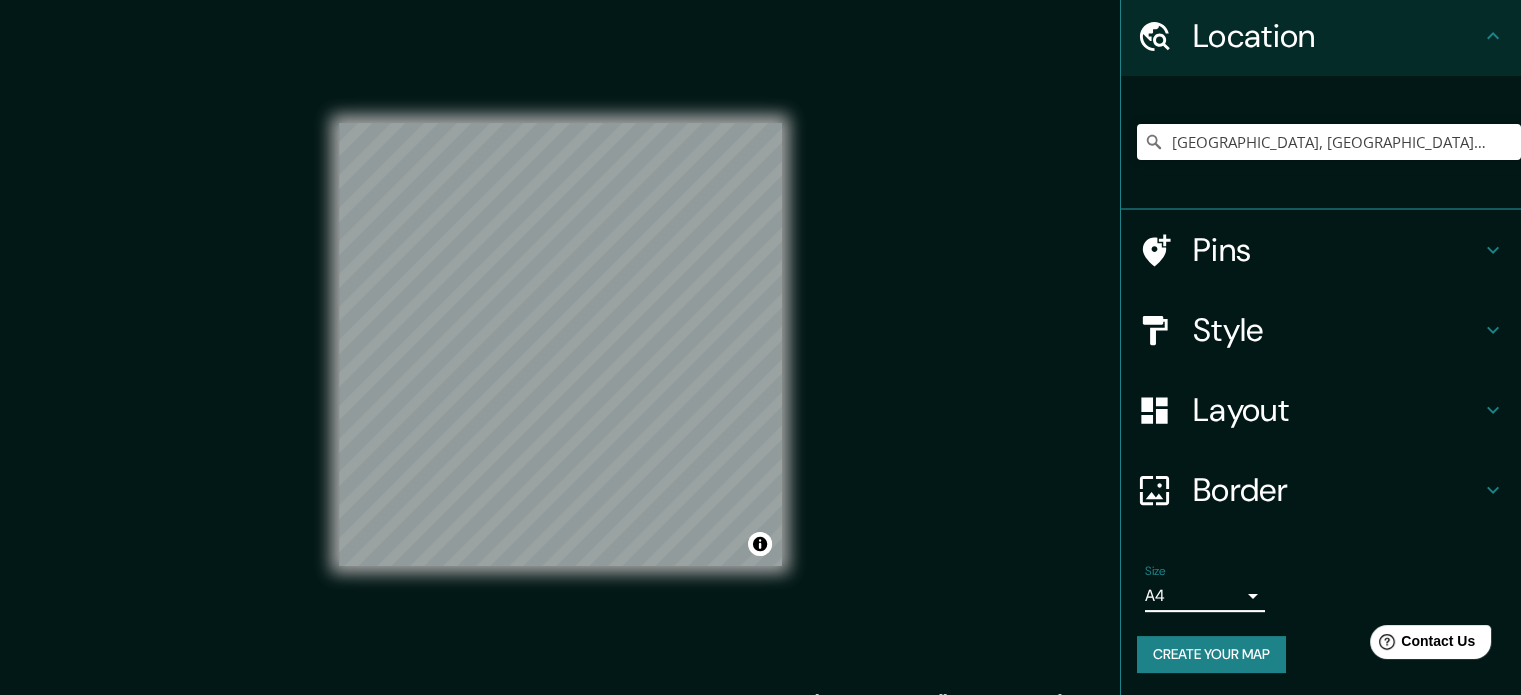 click on "Style" at bounding box center (1337, 330) 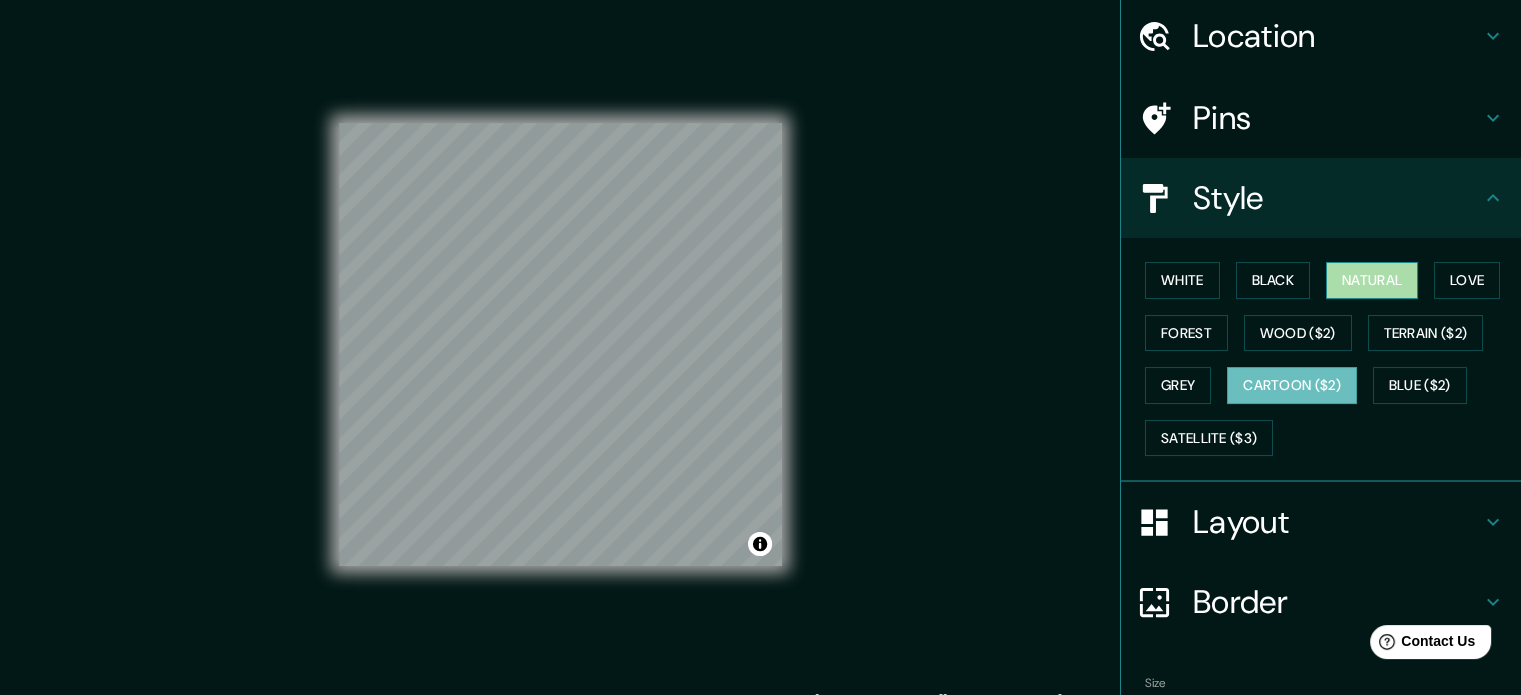 click on "Natural" at bounding box center [1372, 280] 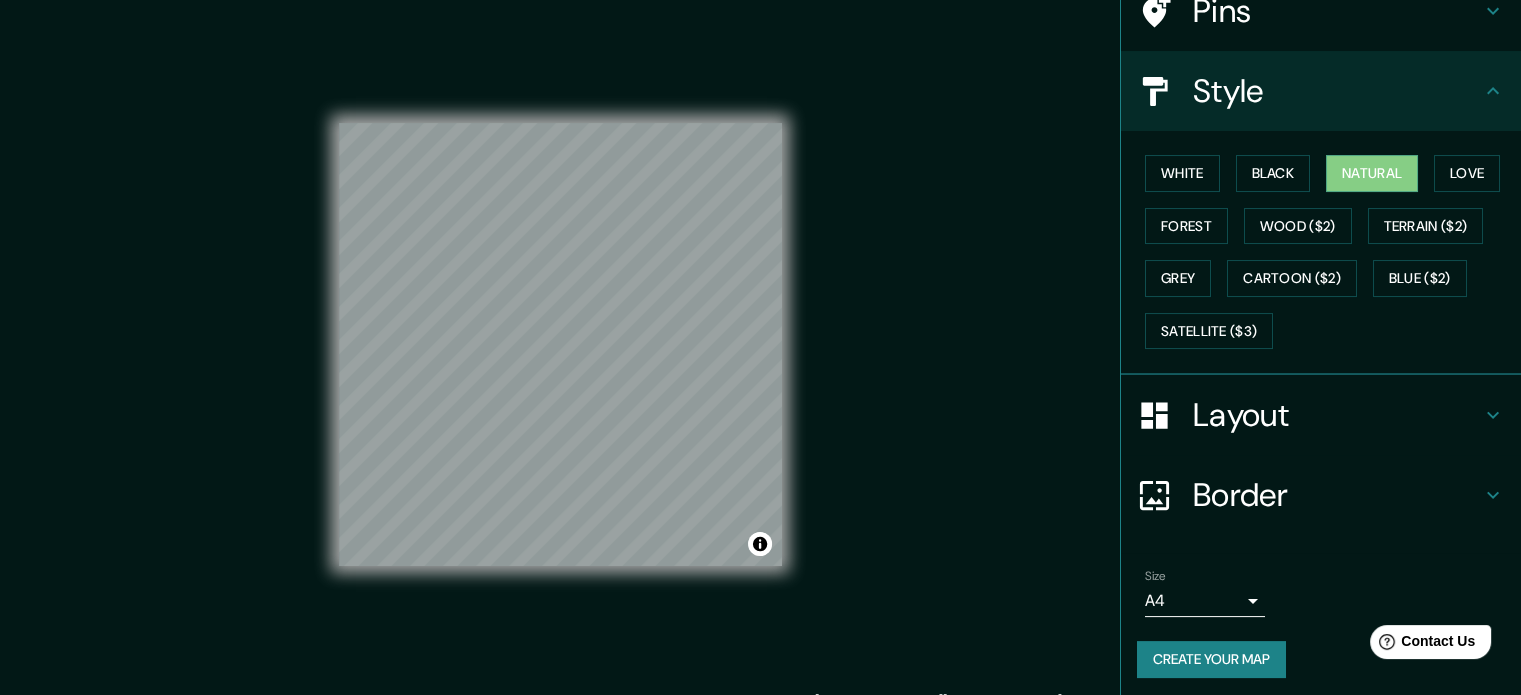 scroll, scrollTop: 178, scrollLeft: 0, axis: vertical 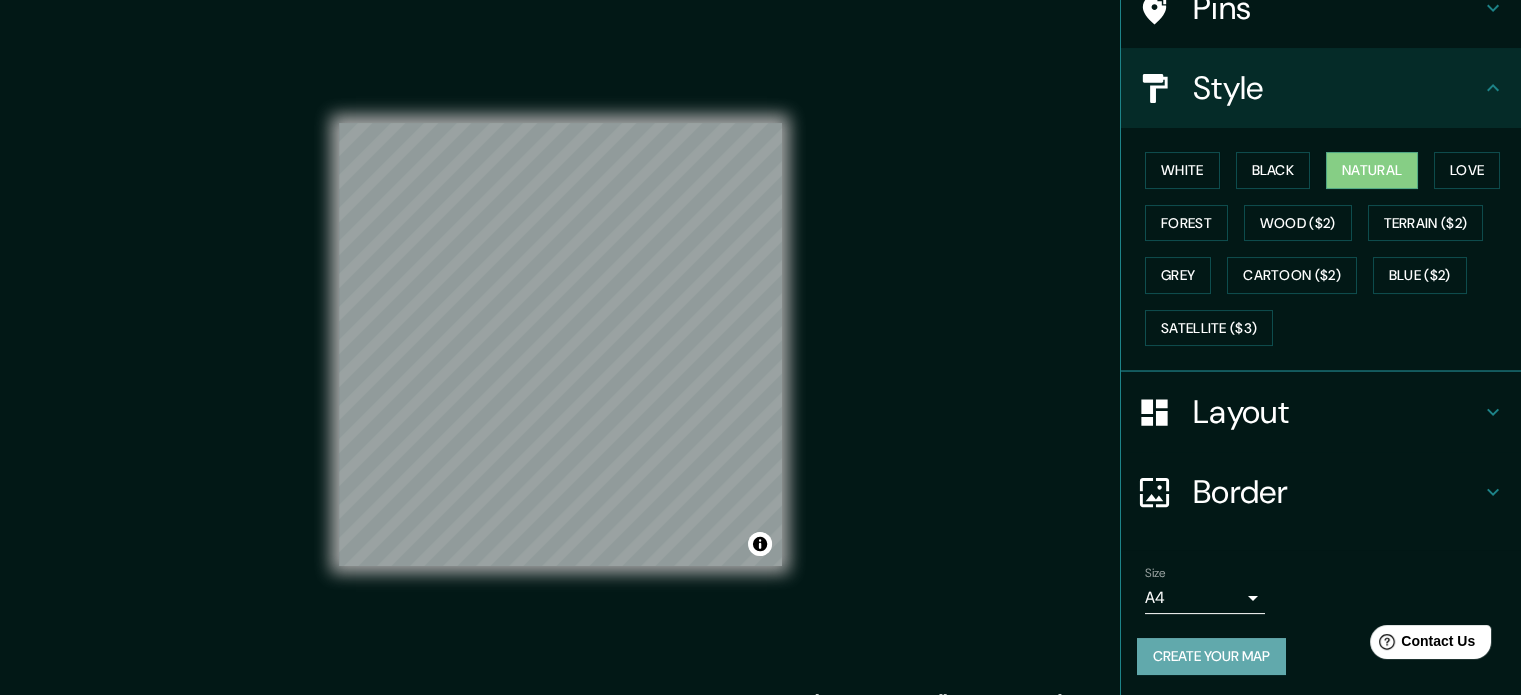 click on "Create your map" at bounding box center (1211, 656) 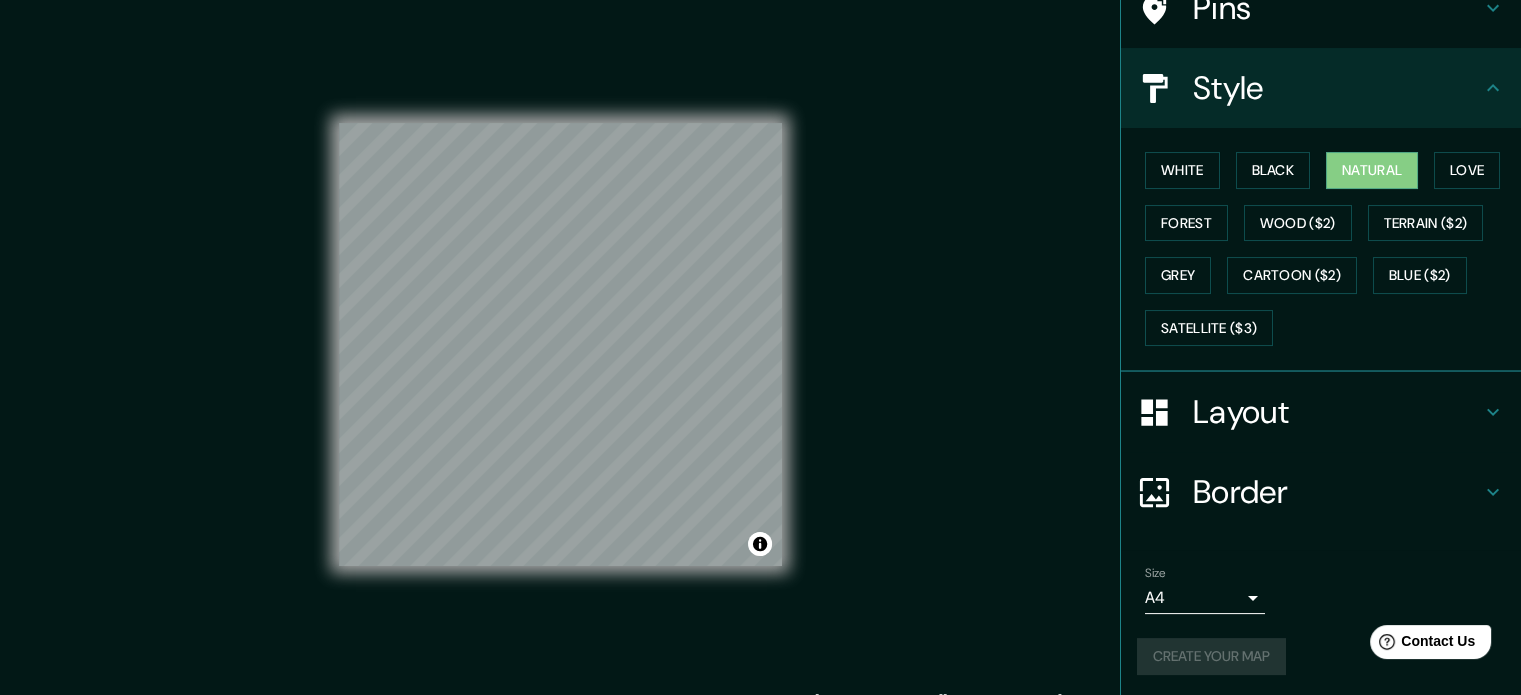click on "Layout" at bounding box center (1321, 412) 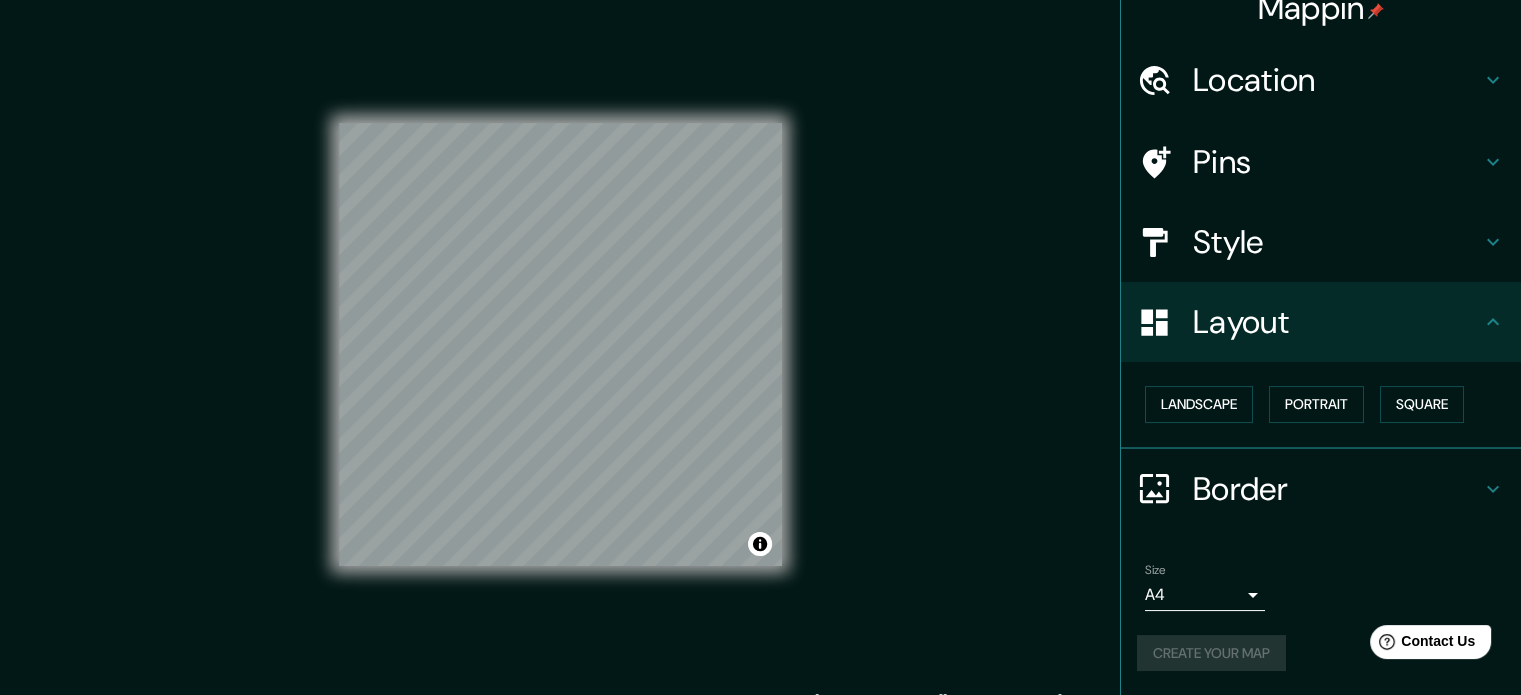 scroll, scrollTop: 22, scrollLeft: 0, axis: vertical 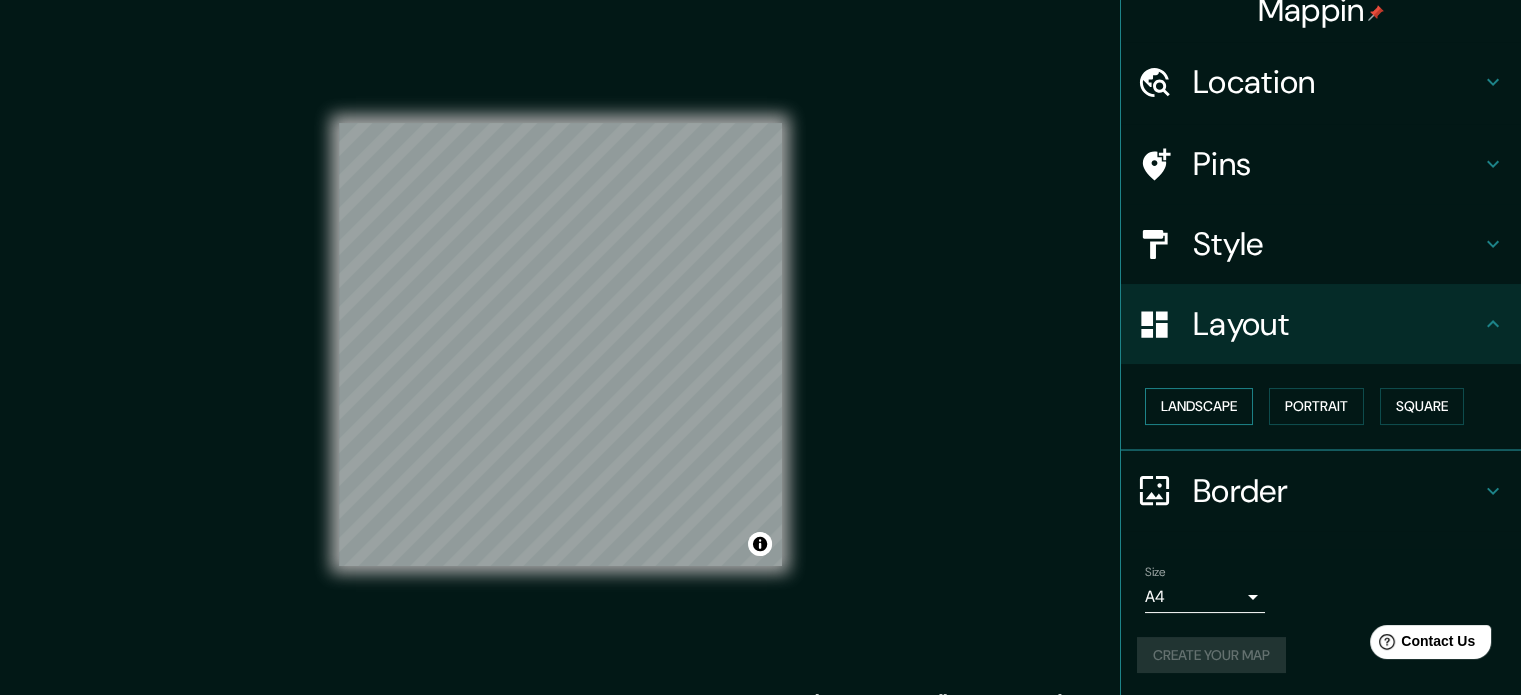 click on "Landscape" at bounding box center [1199, 406] 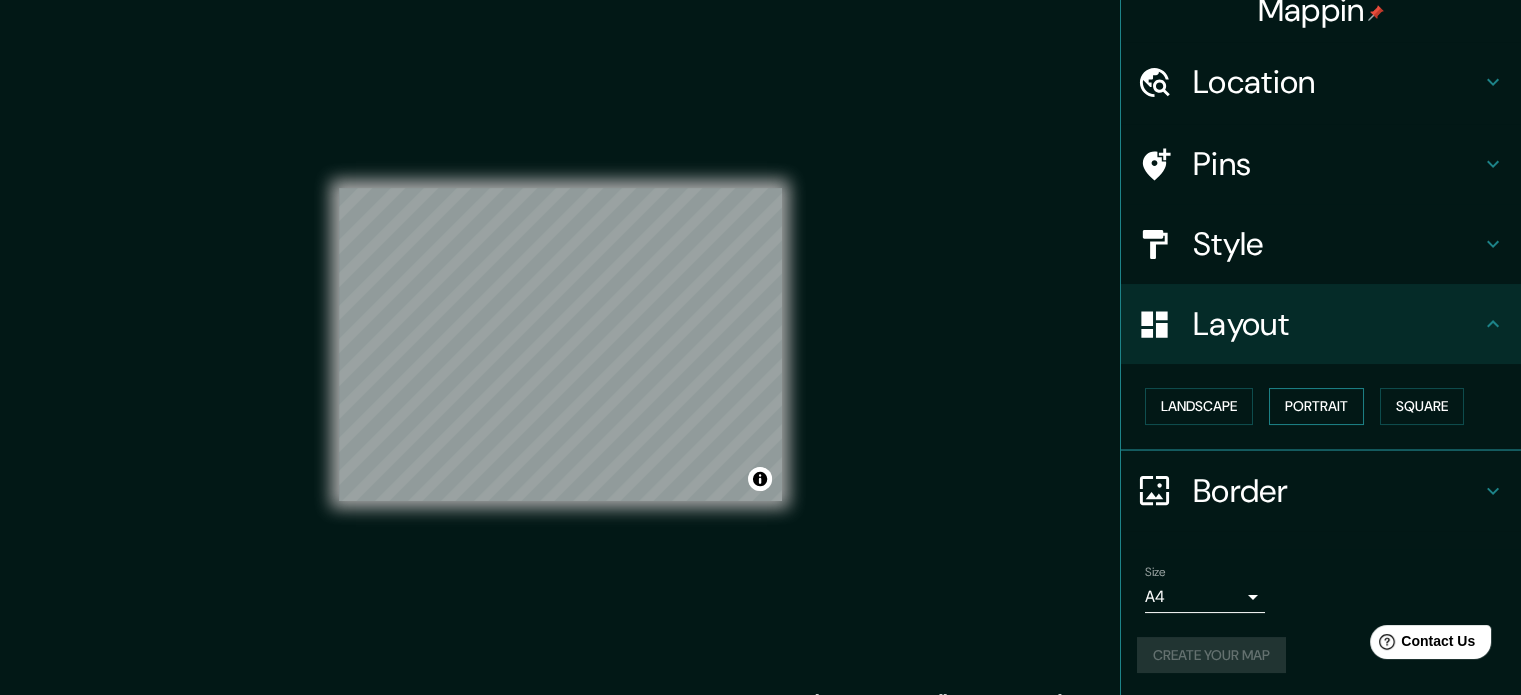 click on "Portrait" at bounding box center (1316, 406) 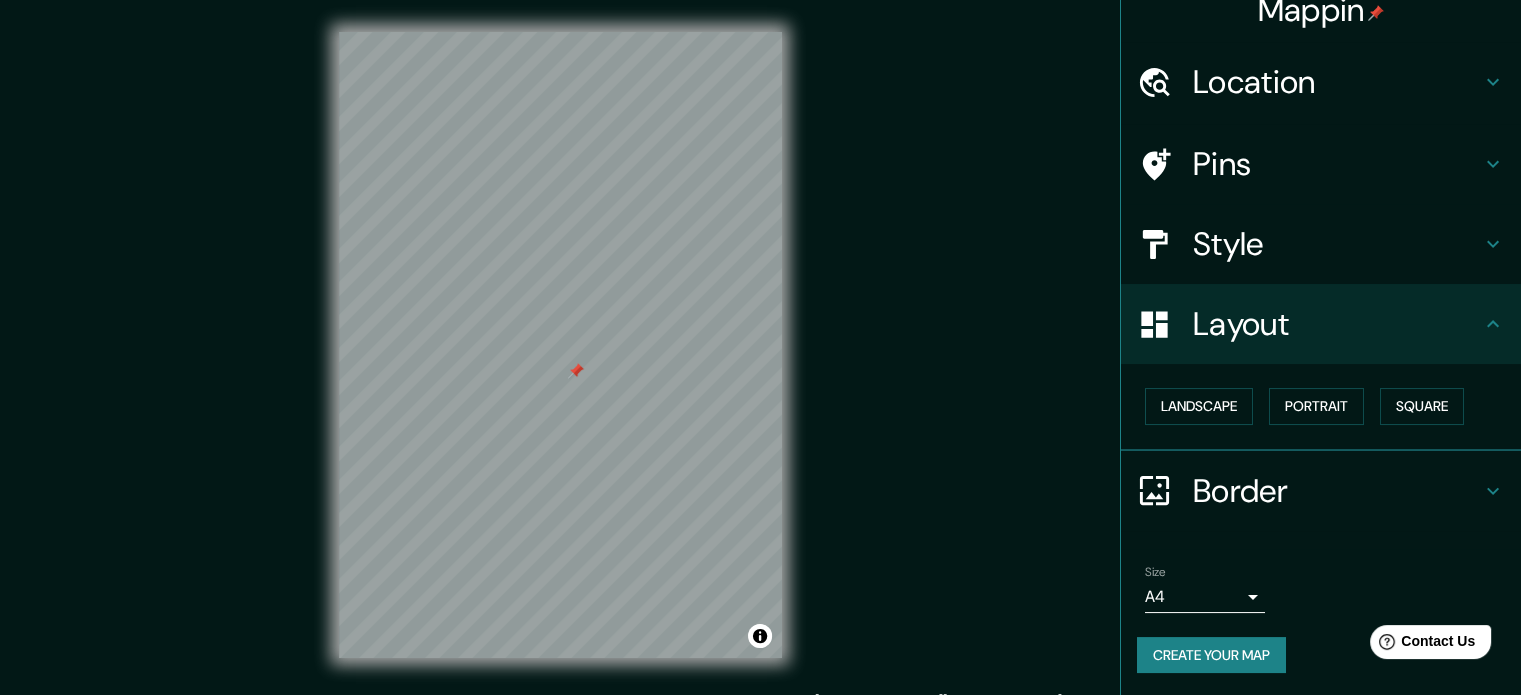click at bounding box center (560, 32) 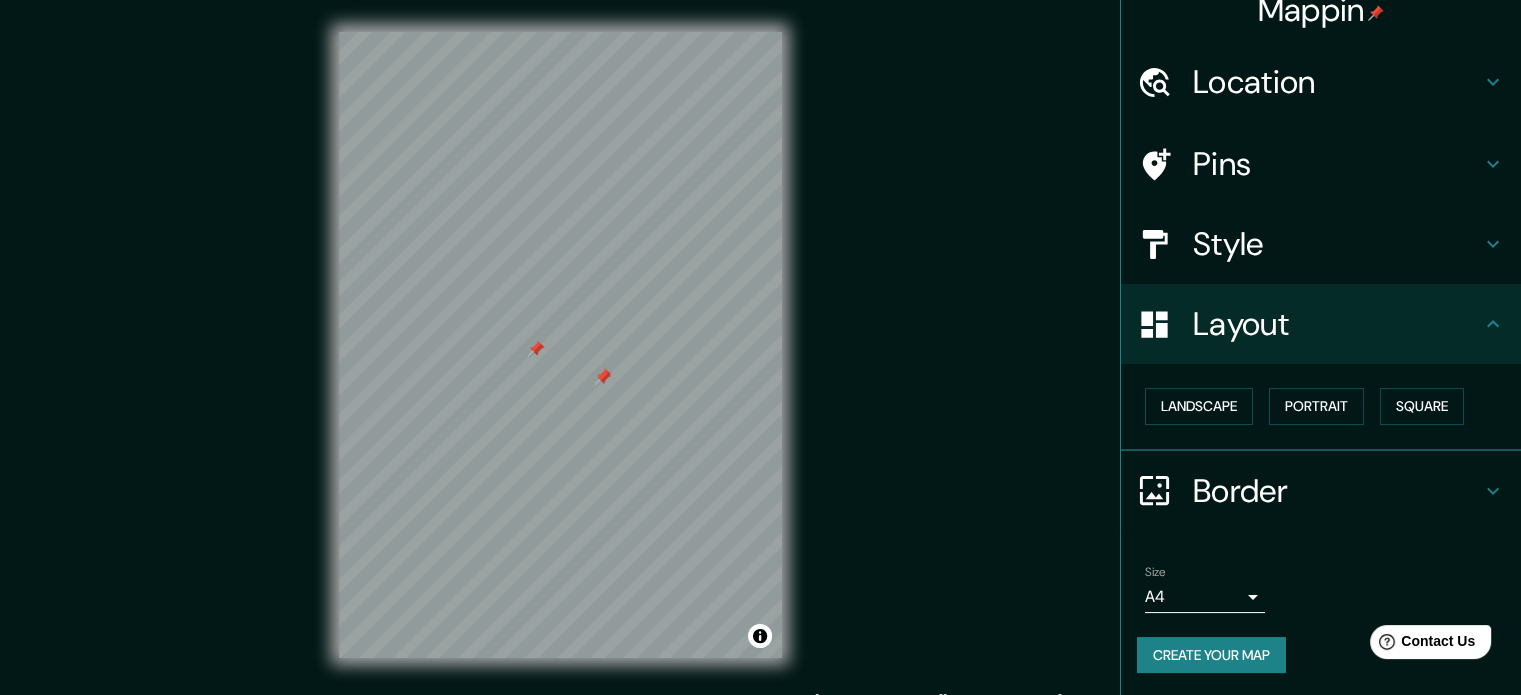 click at bounding box center [536, 349] 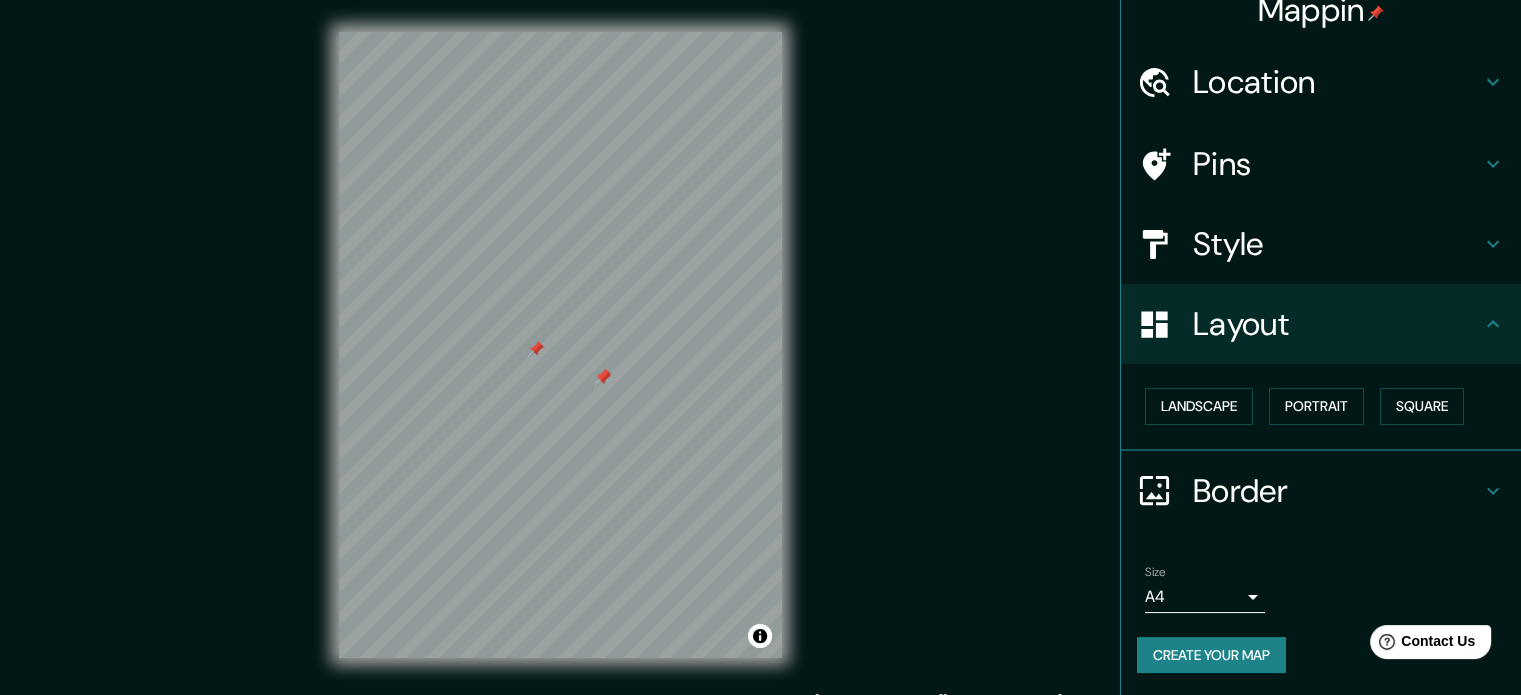 click on "Pins" at bounding box center (1337, 164) 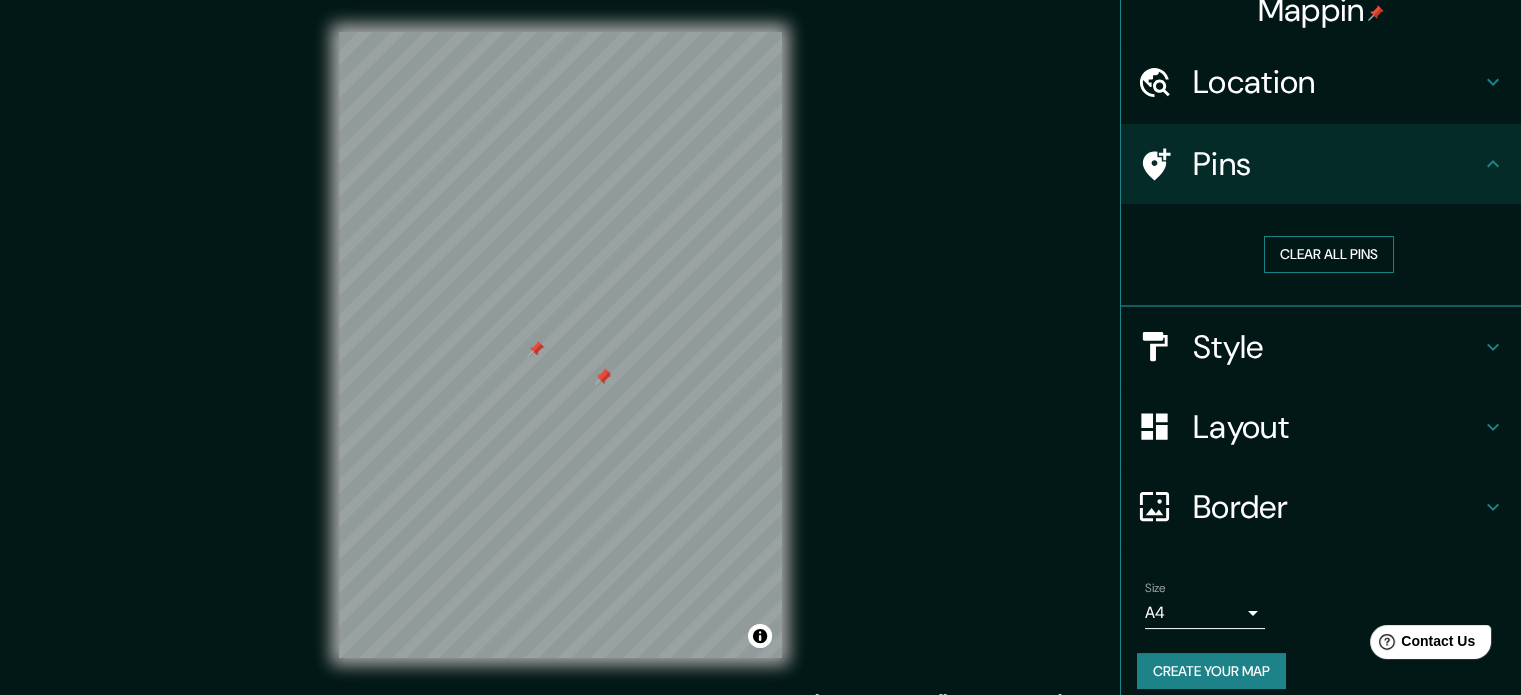 click on "Clear all pins" at bounding box center [1329, 254] 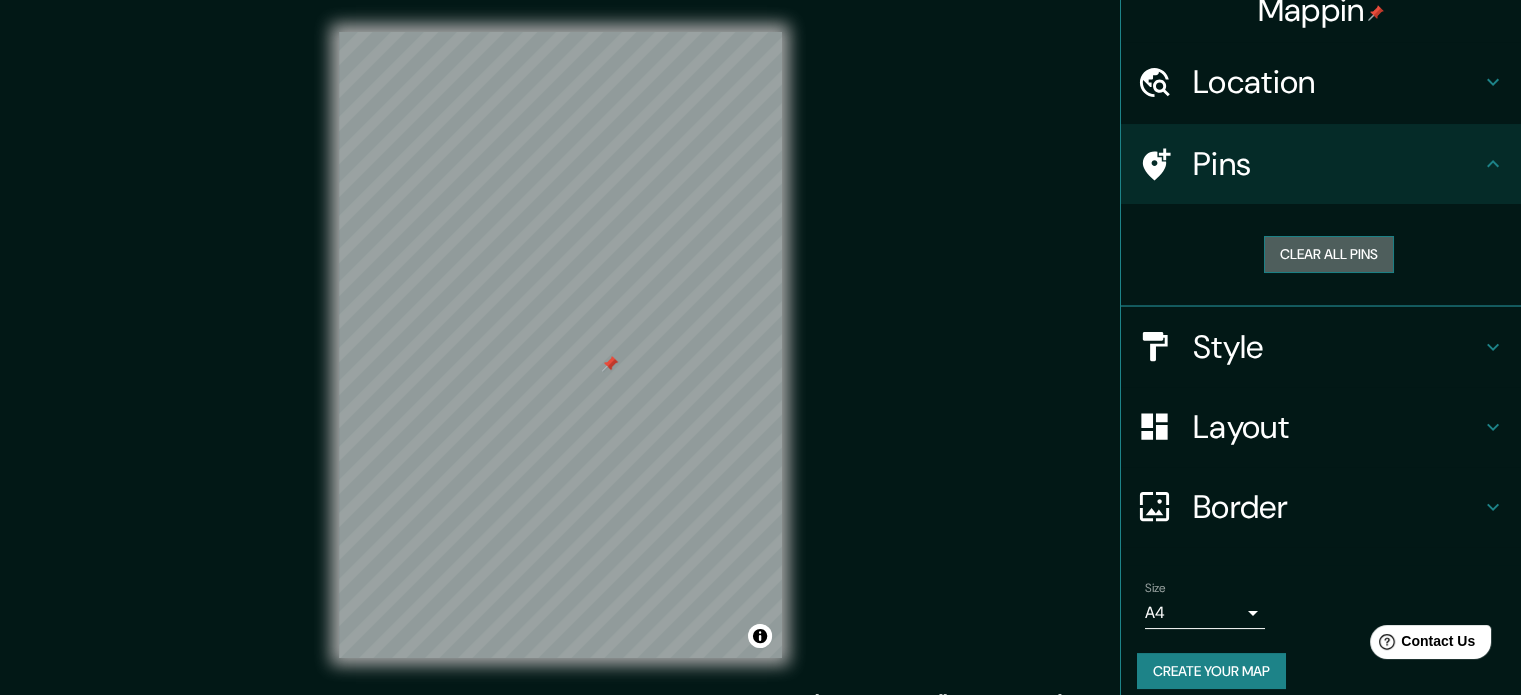 click on "Clear all pins" at bounding box center (1329, 254) 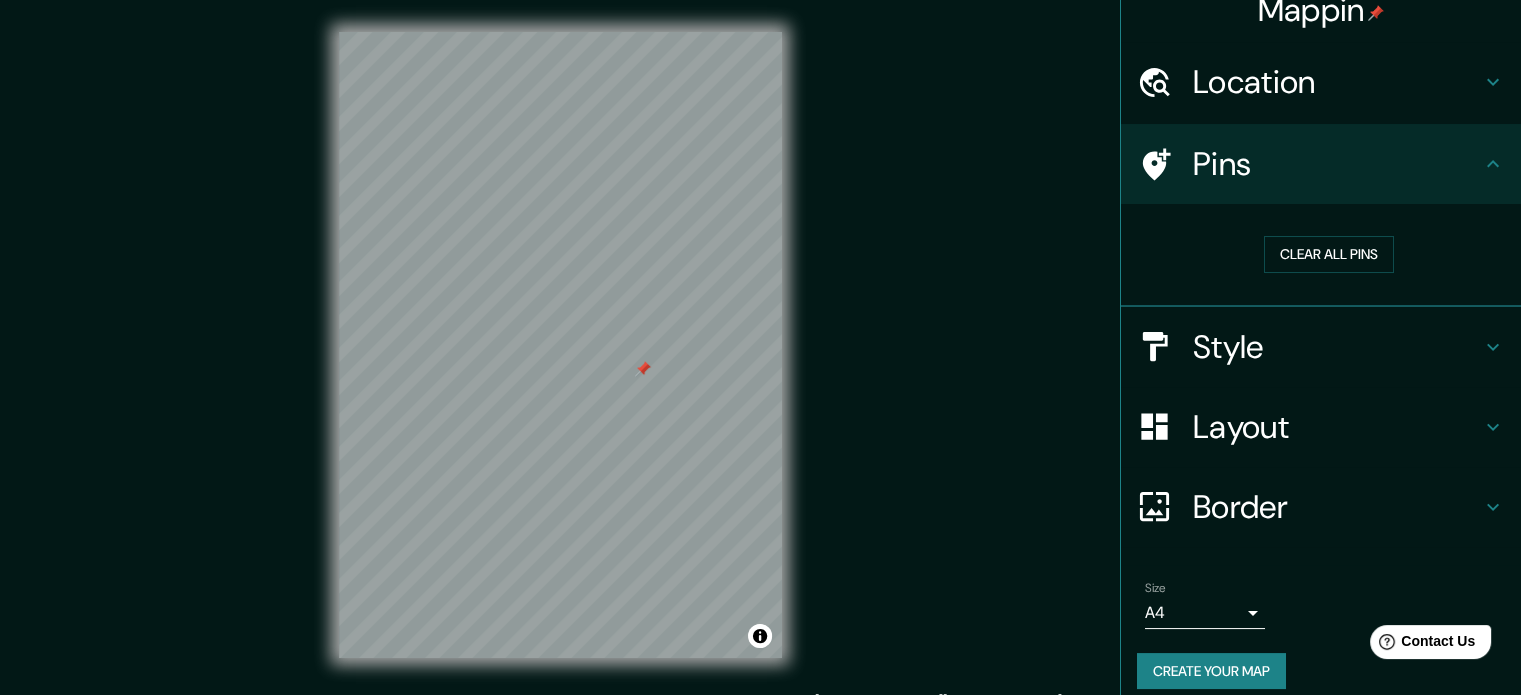 click at bounding box center (643, 369) 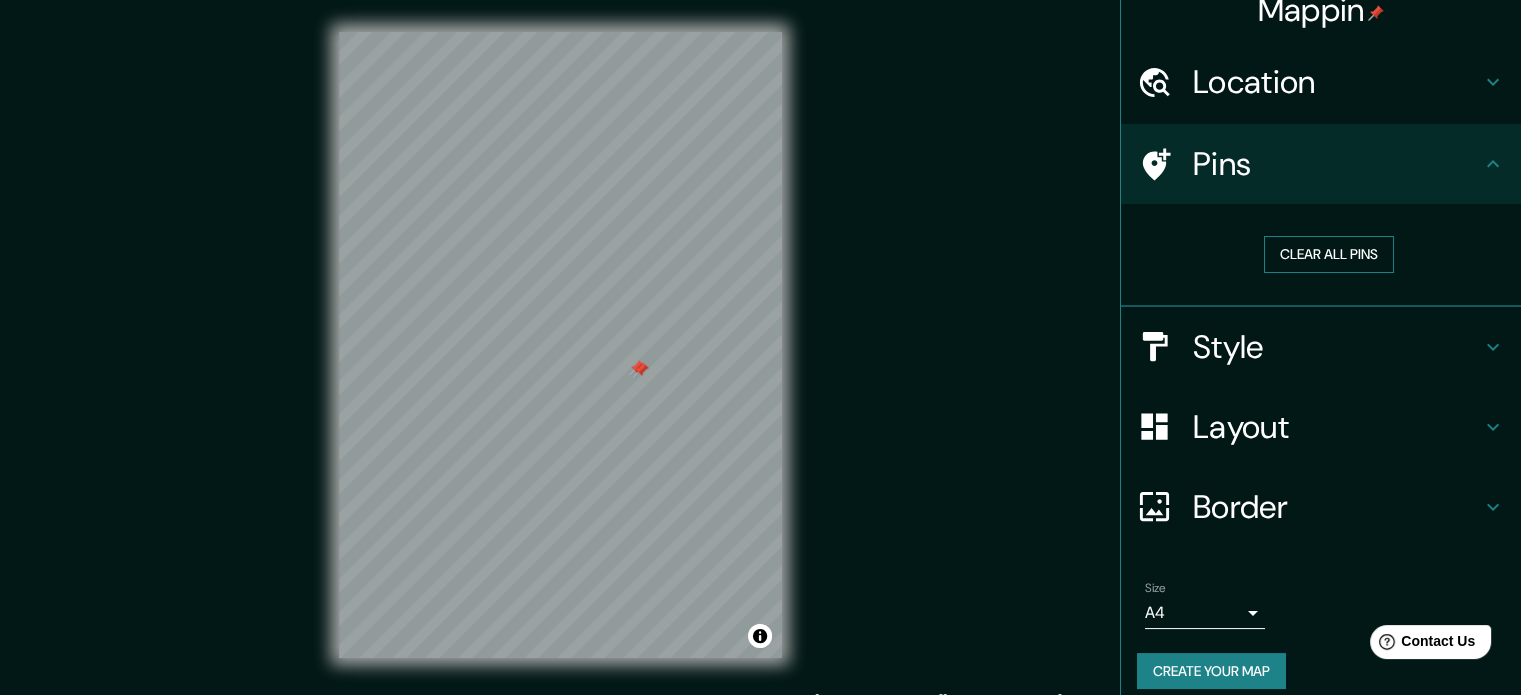 click on "Clear all pins" at bounding box center (1329, 254) 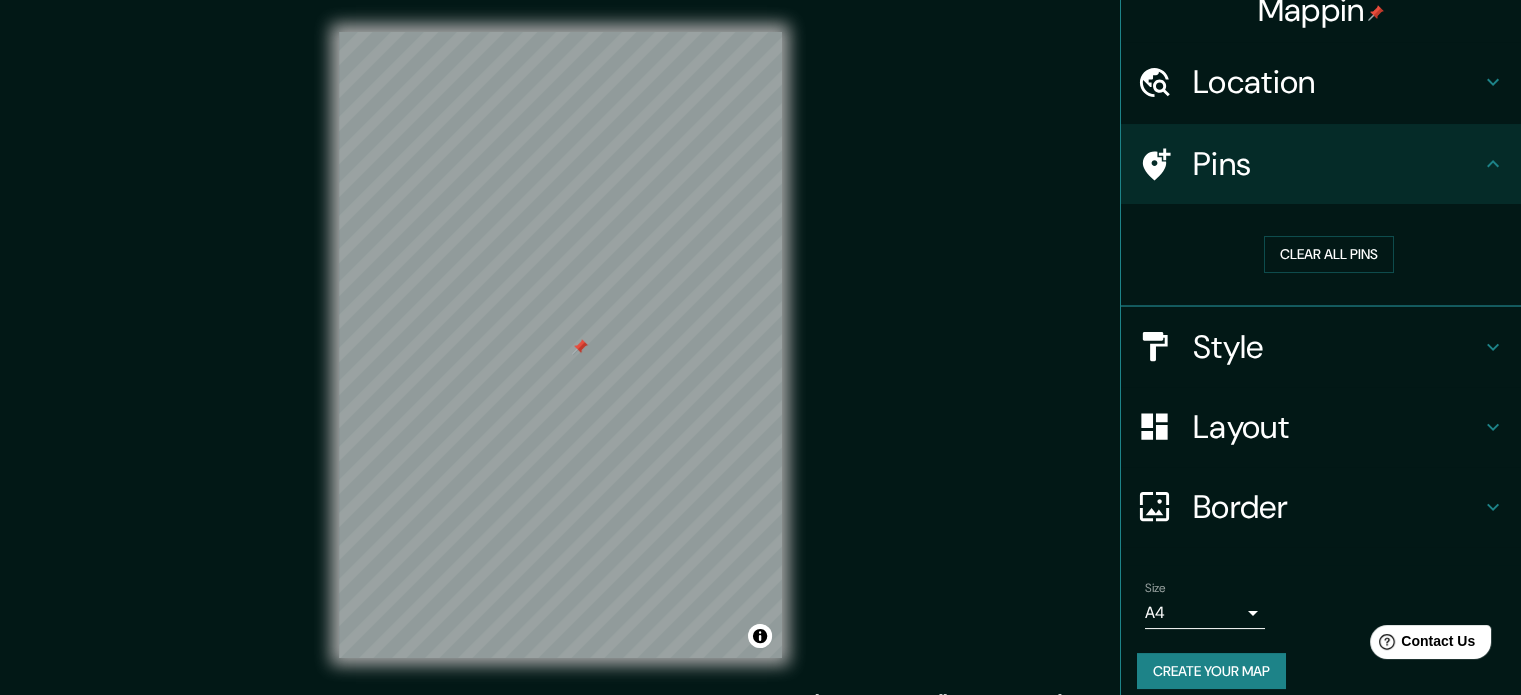 click on "Style" at bounding box center (1337, 347) 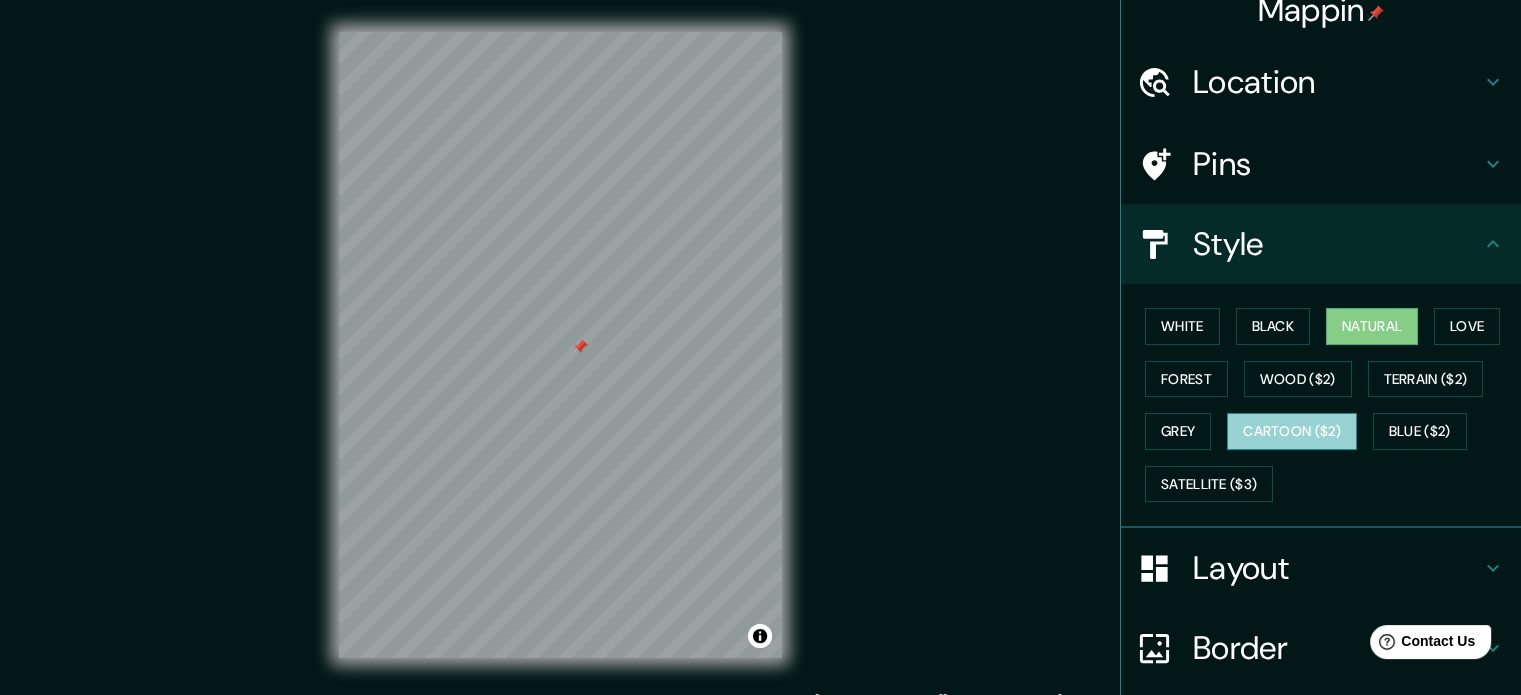 click on "Cartoon ($2)" at bounding box center (1292, 431) 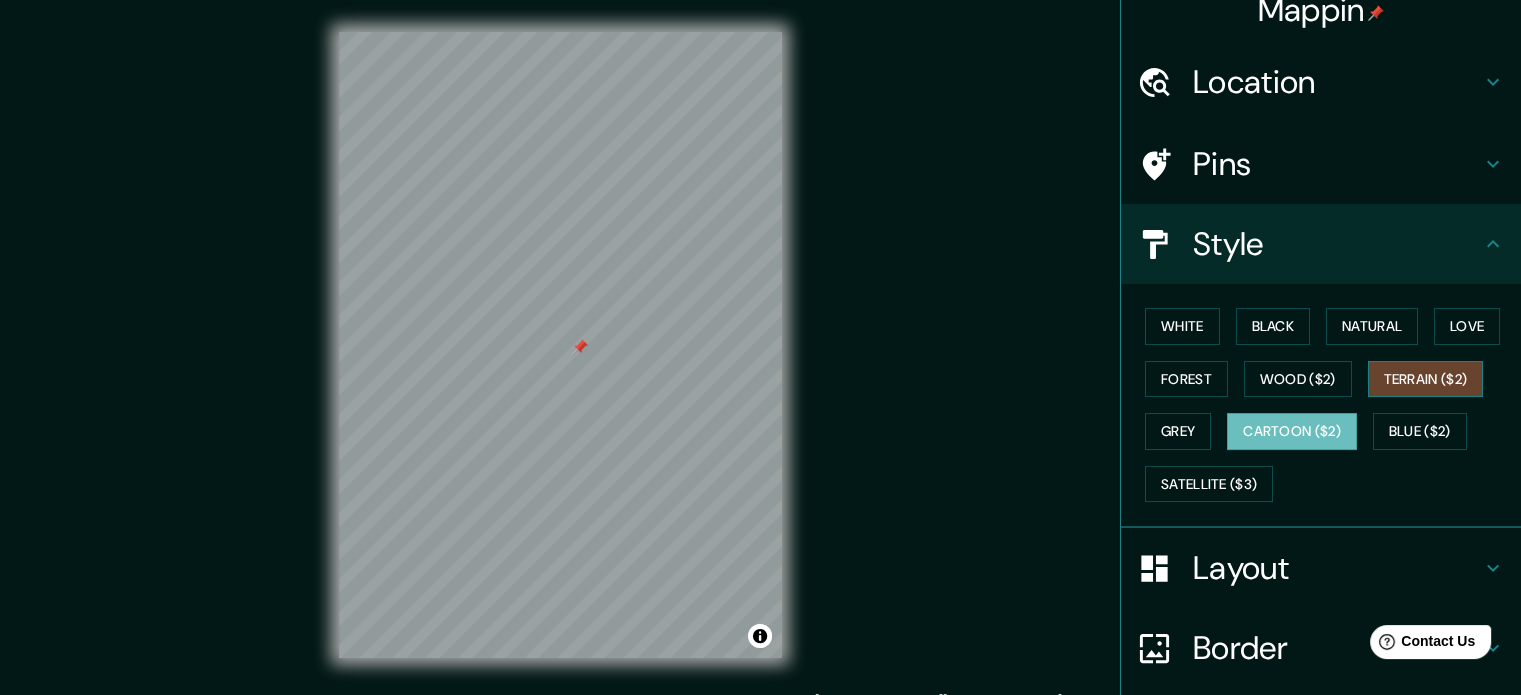 click on "Terrain ($2)" at bounding box center (1426, 379) 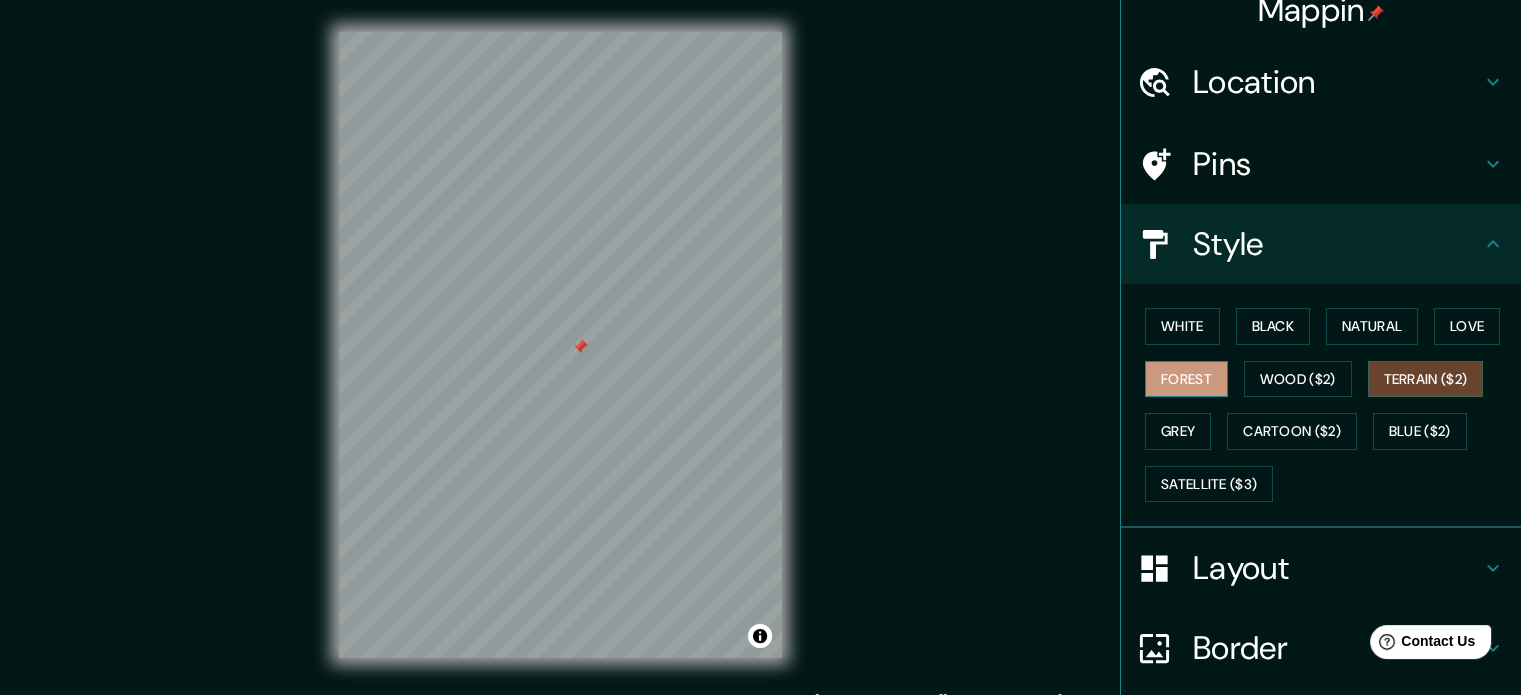click on "Forest" at bounding box center [1186, 379] 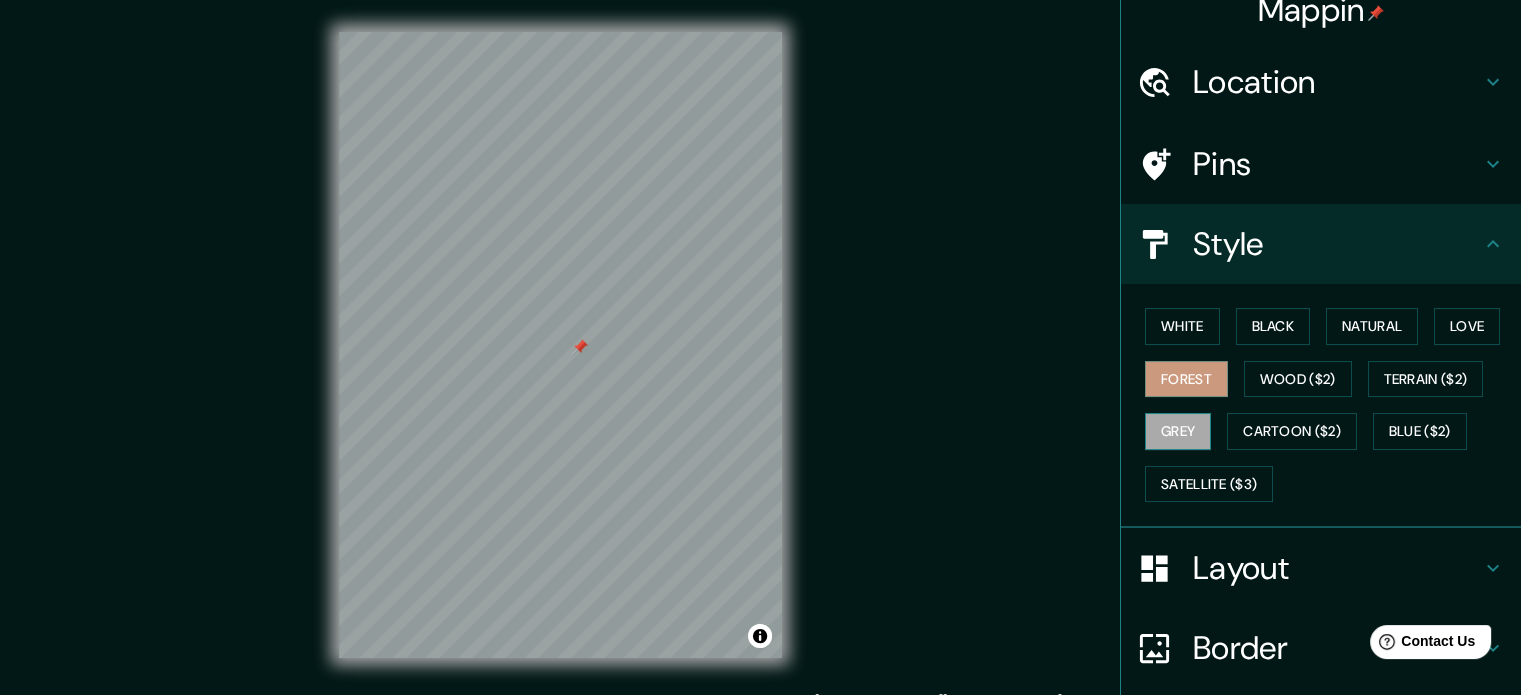 click on "Grey" at bounding box center [1178, 431] 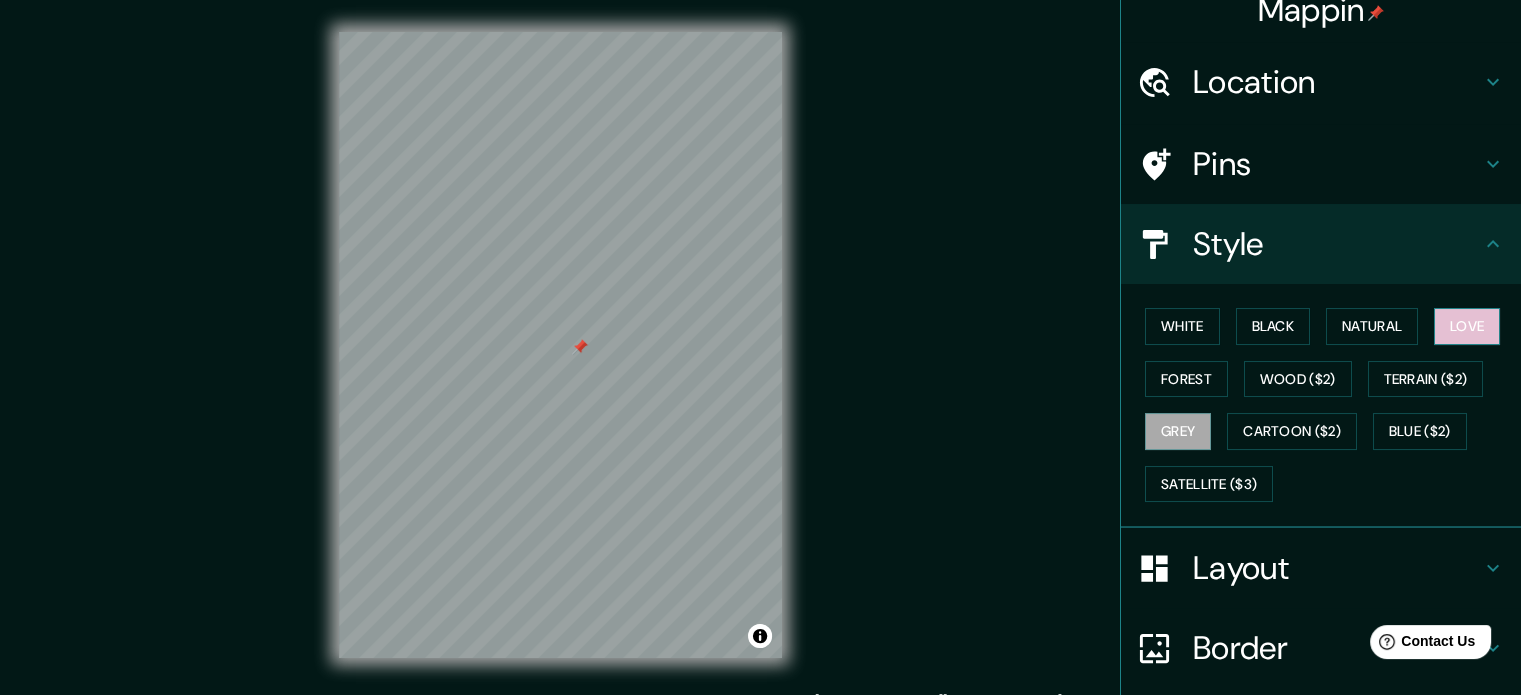 click on "Love" at bounding box center (1467, 326) 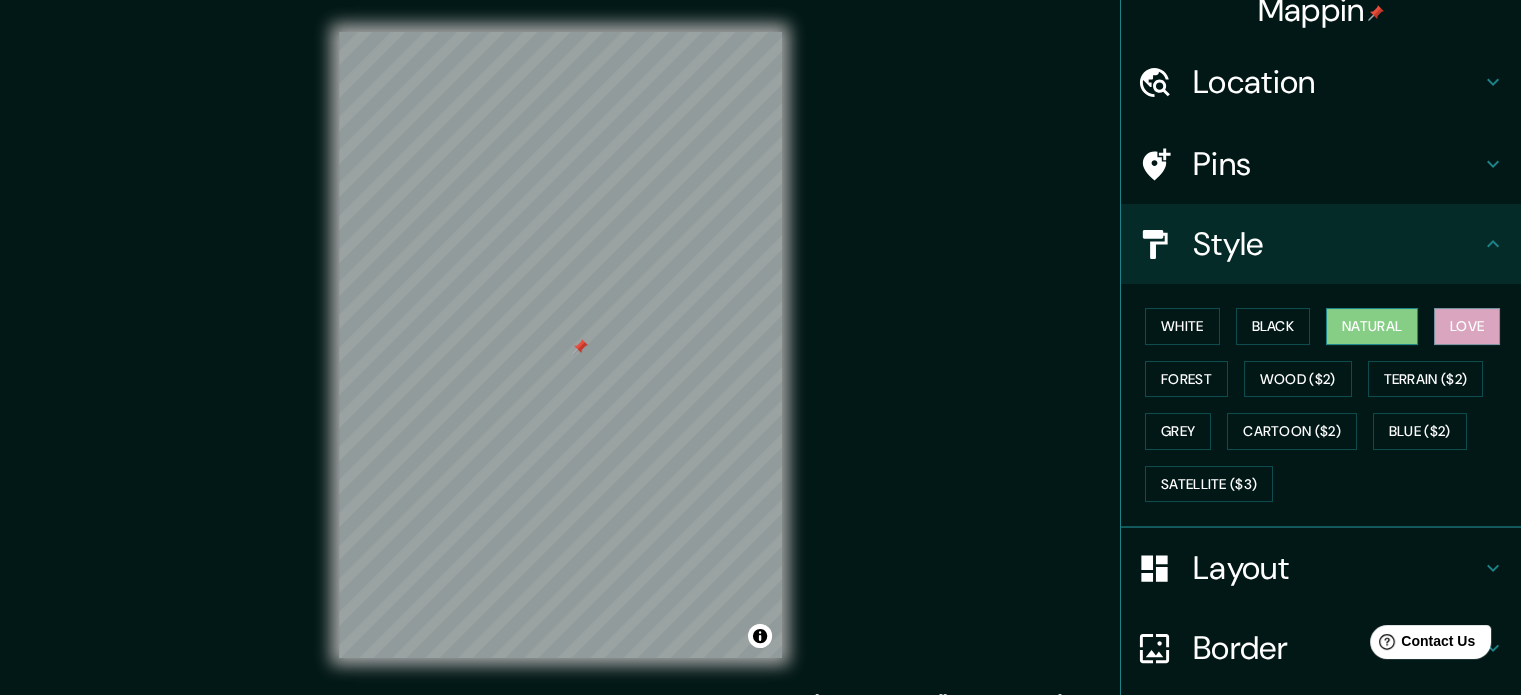 click on "Natural" at bounding box center [1372, 326] 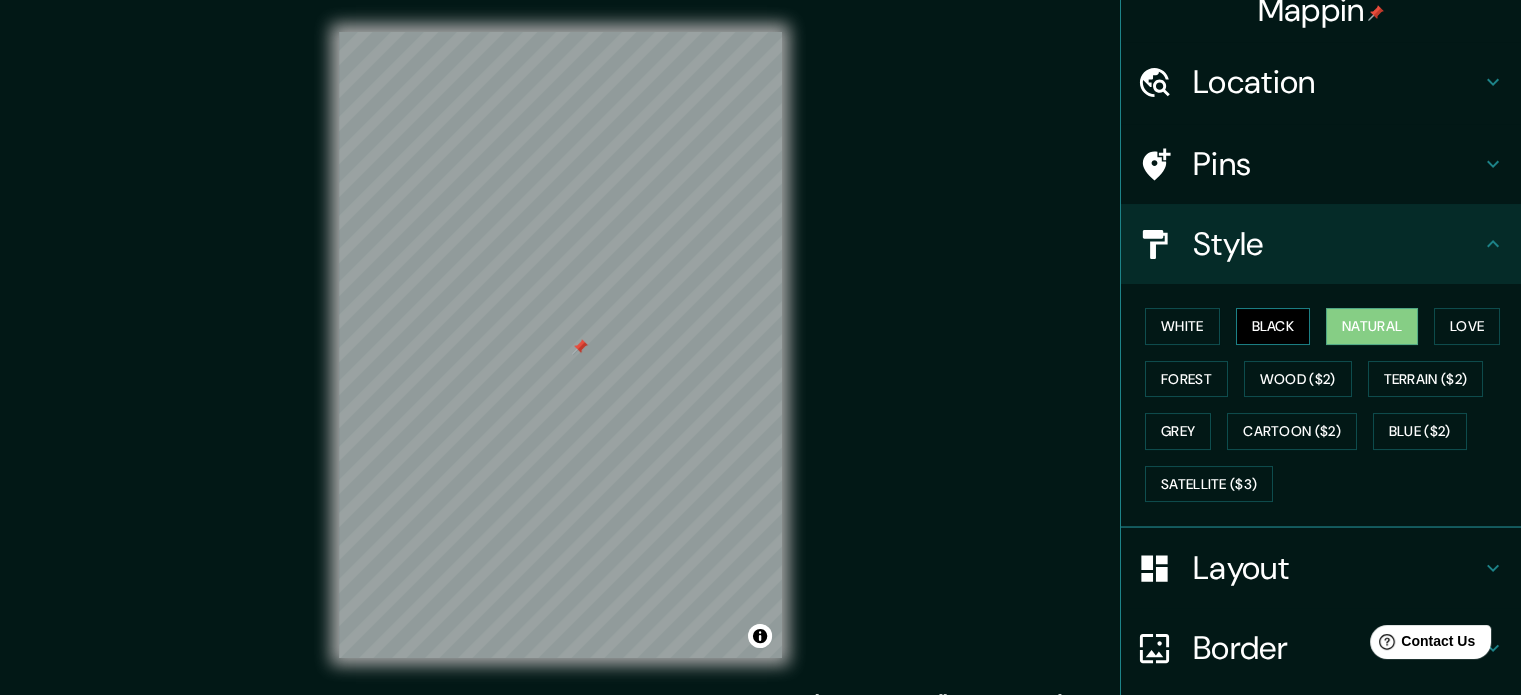 click on "Black" at bounding box center [1273, 326] 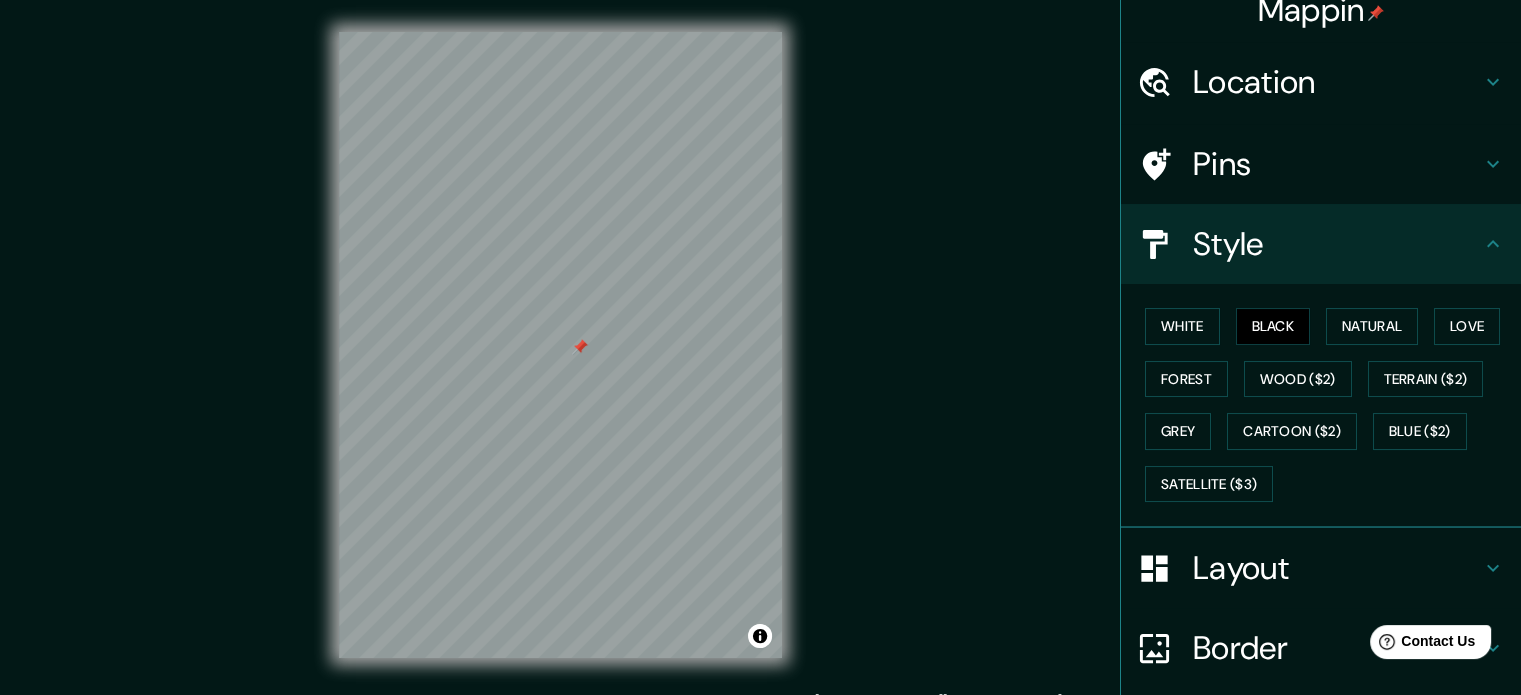click on "White Black Natural Love Forest Wood ($2) Terrain ($2) Grey Cartoon ($2) Blue ($2) Satellite ($3)" at bounding box center (1329, 405) 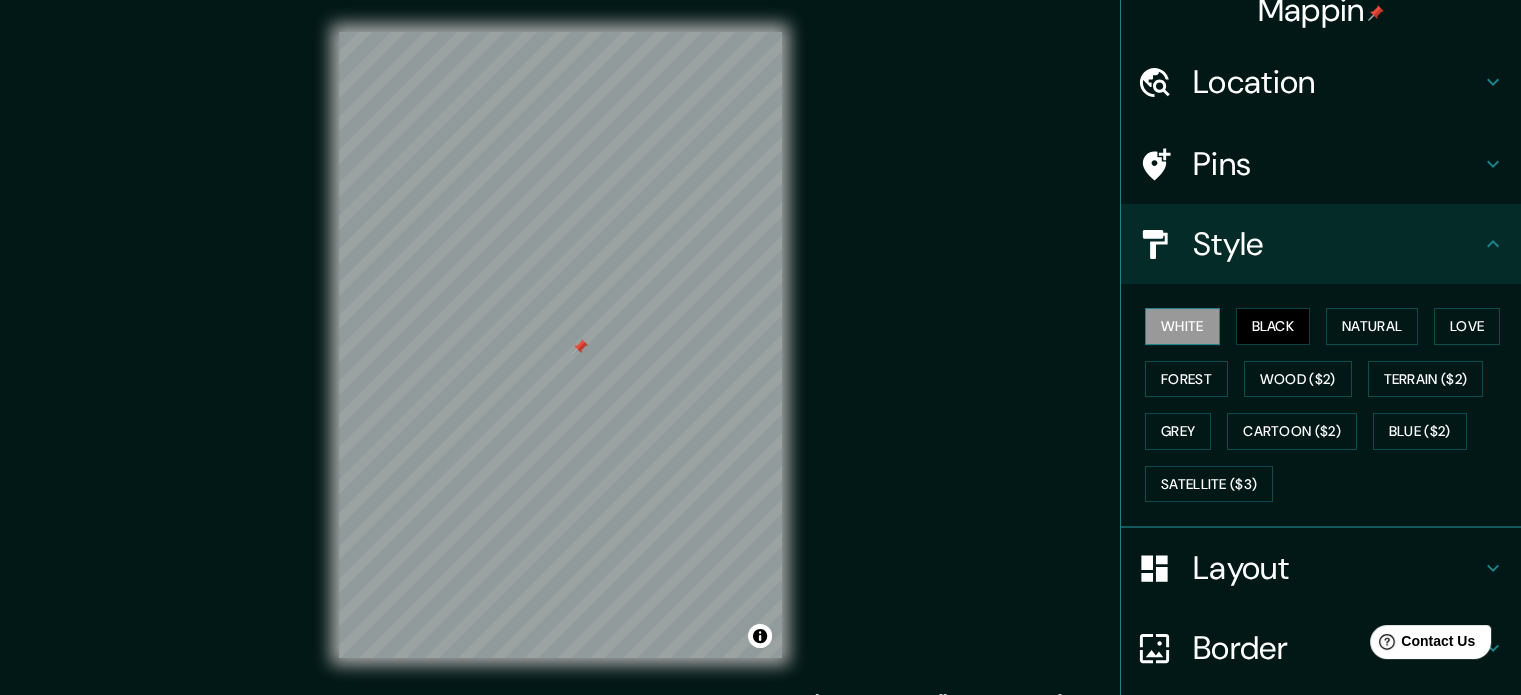 click on "White" at bounding box center [1182, 326] 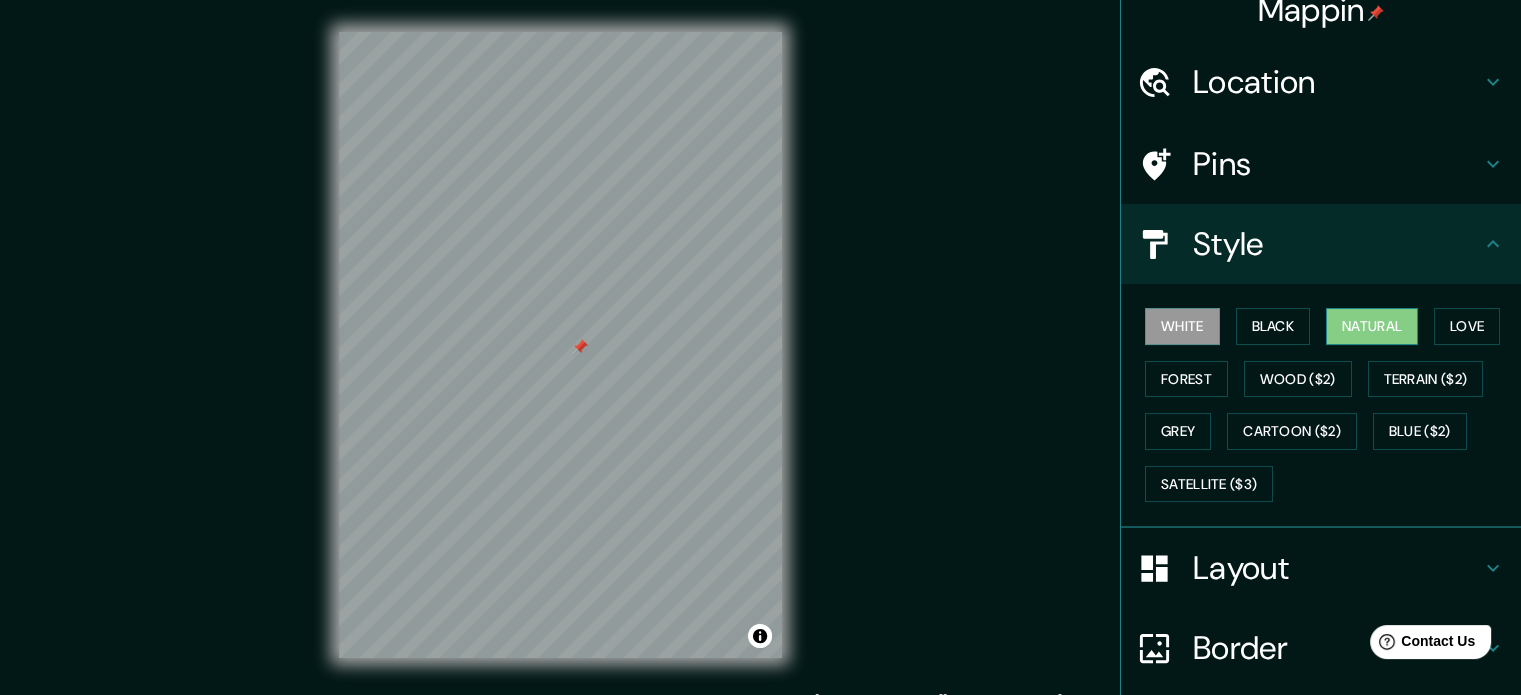 click on "Natural" at bounding box center [1372, 326] 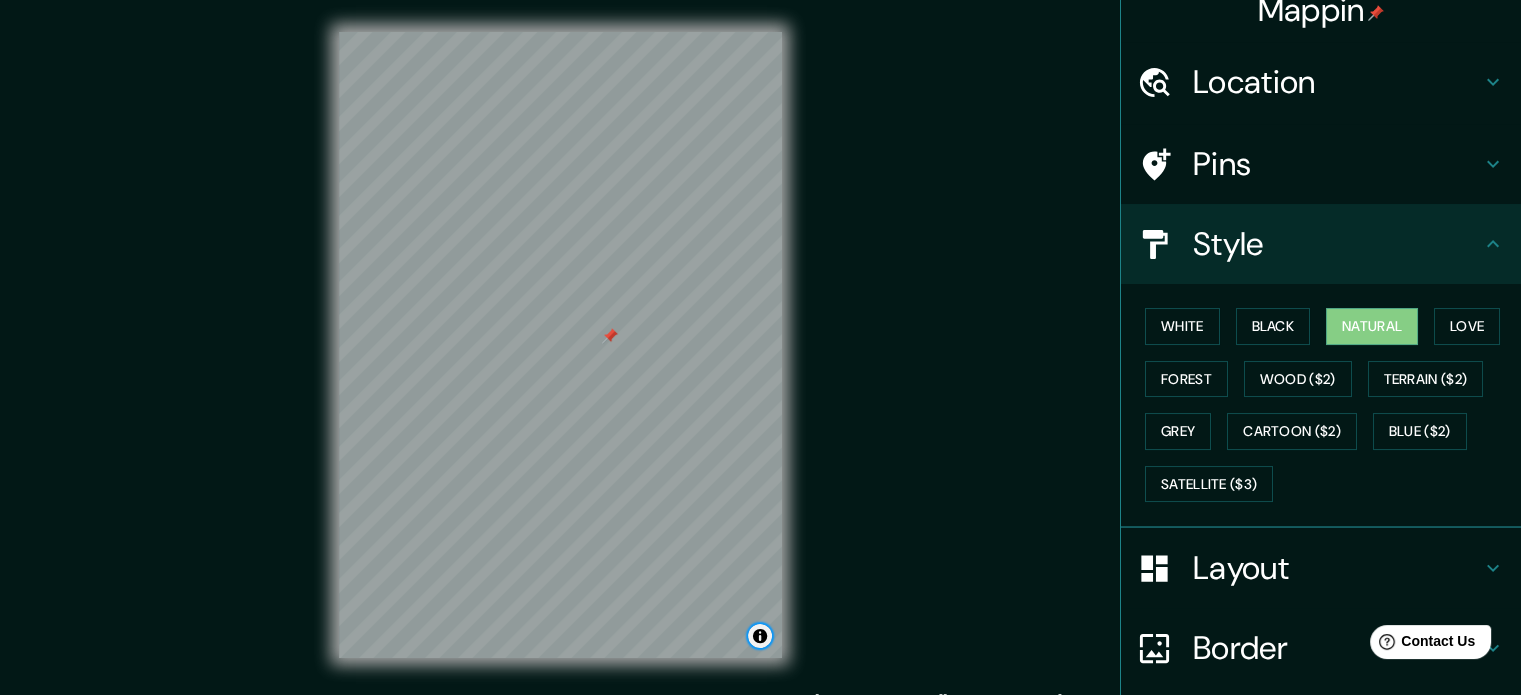 click at bounding box center [760, 636] 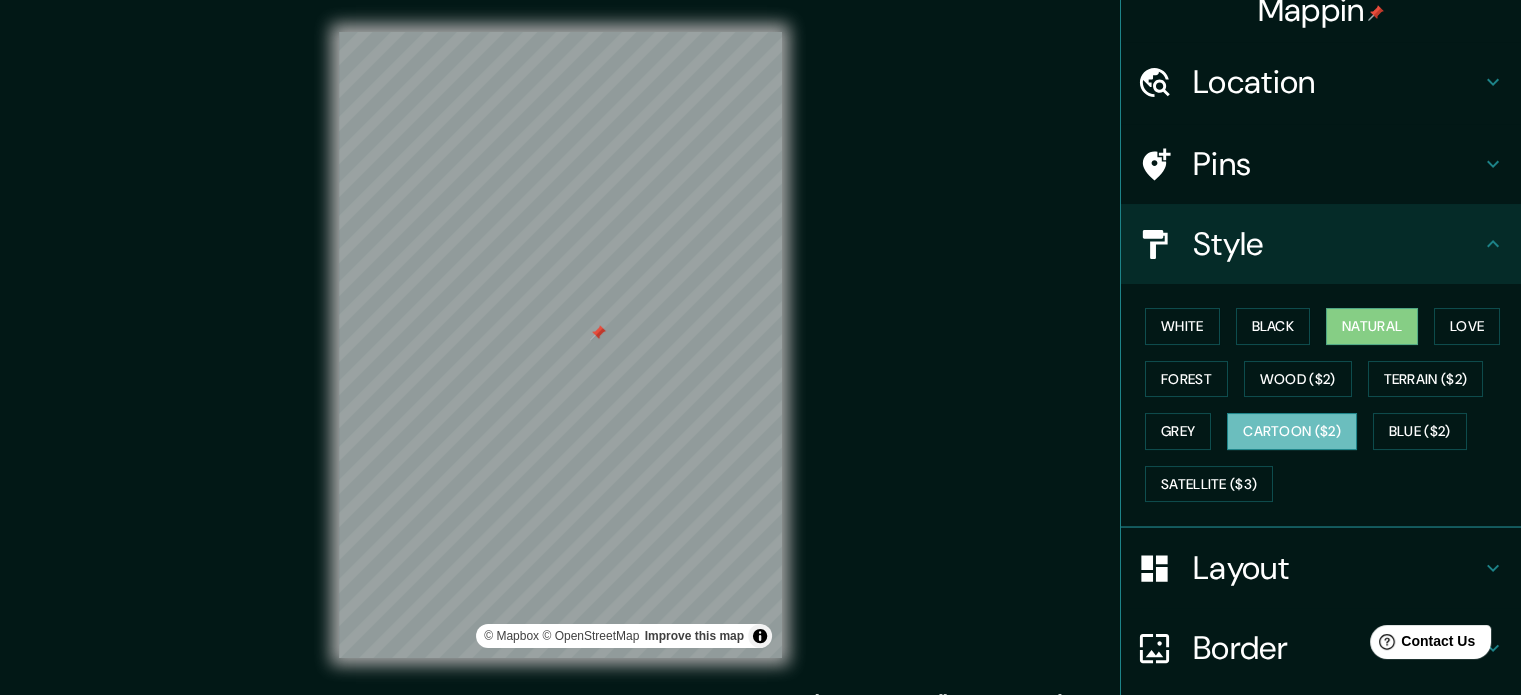 scroll, scrollTop: 178, scrollLeft: 0, axis: vertical 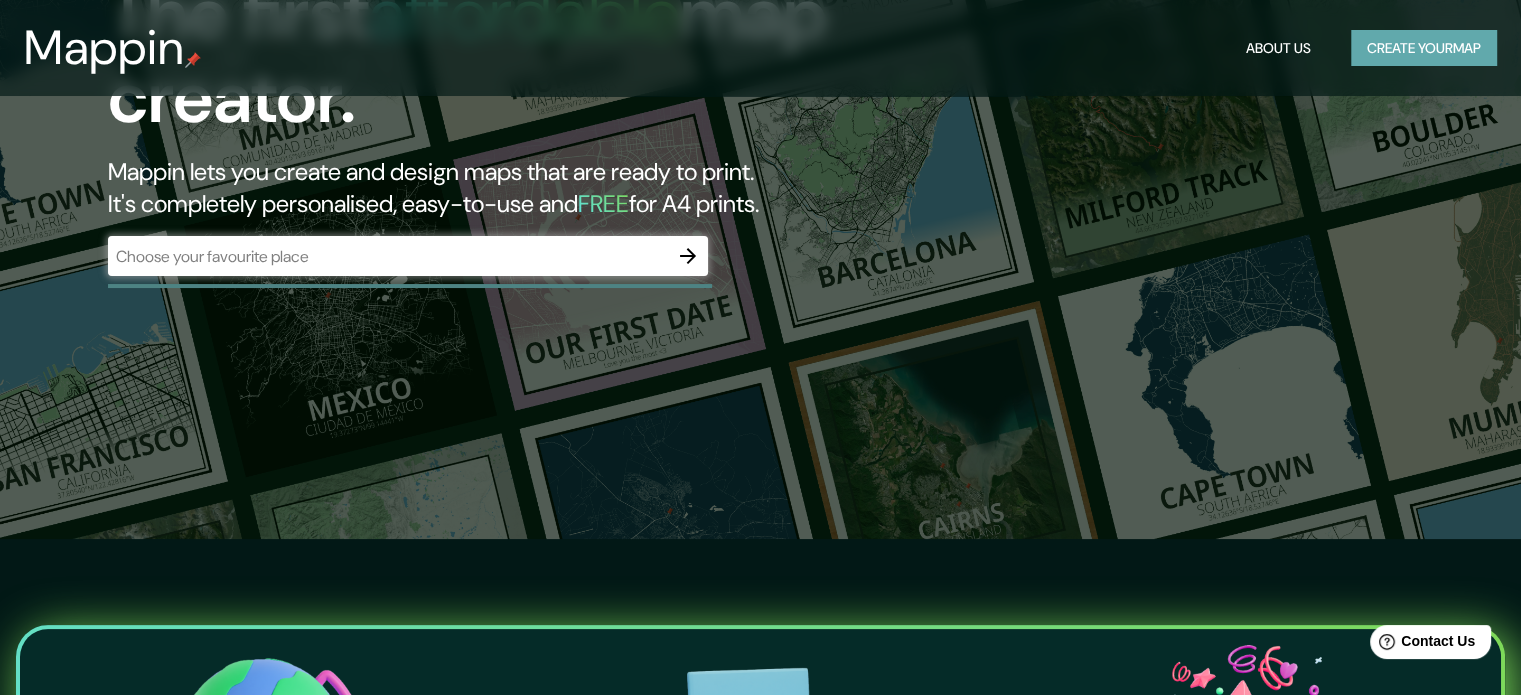 click on "Create your   map" at bounding box center [1424, 48] 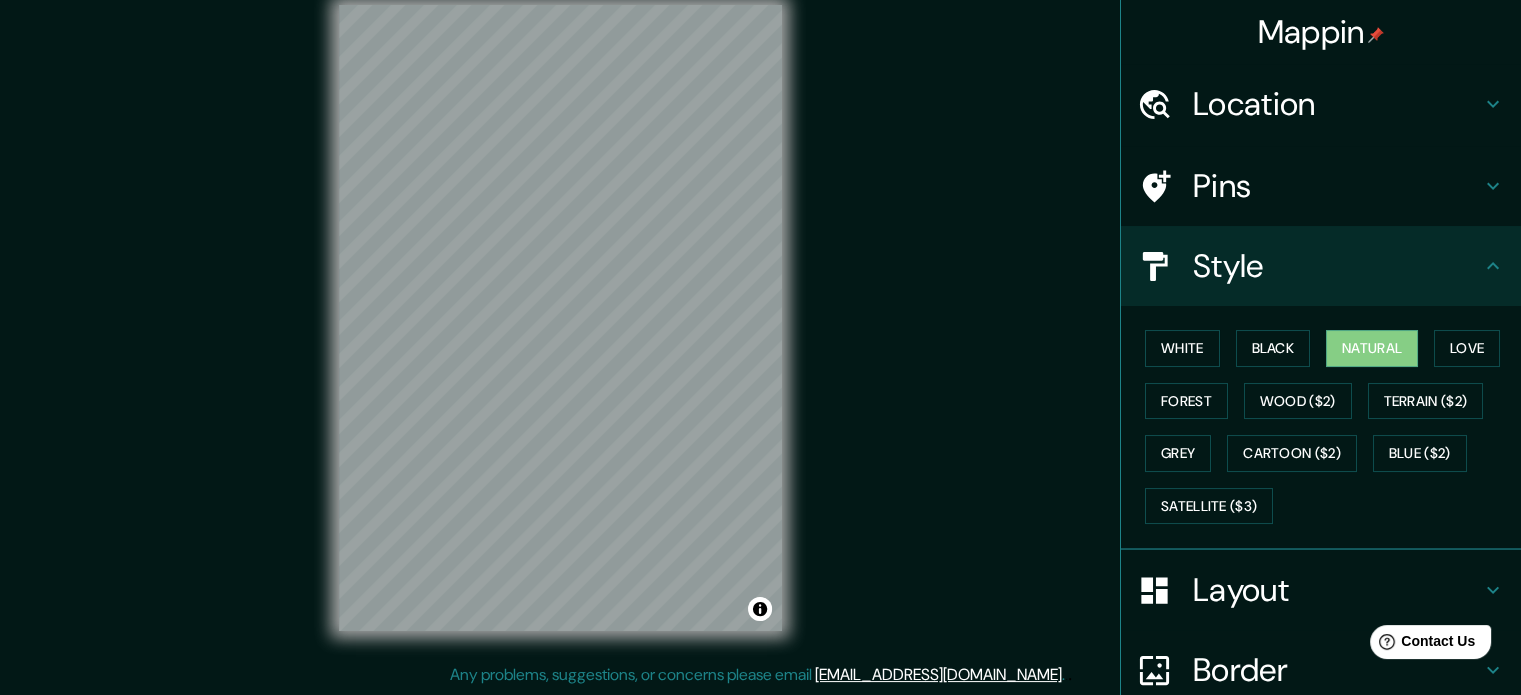 scroll, scrollTop: 0, scrollLeft: 0, axis: both 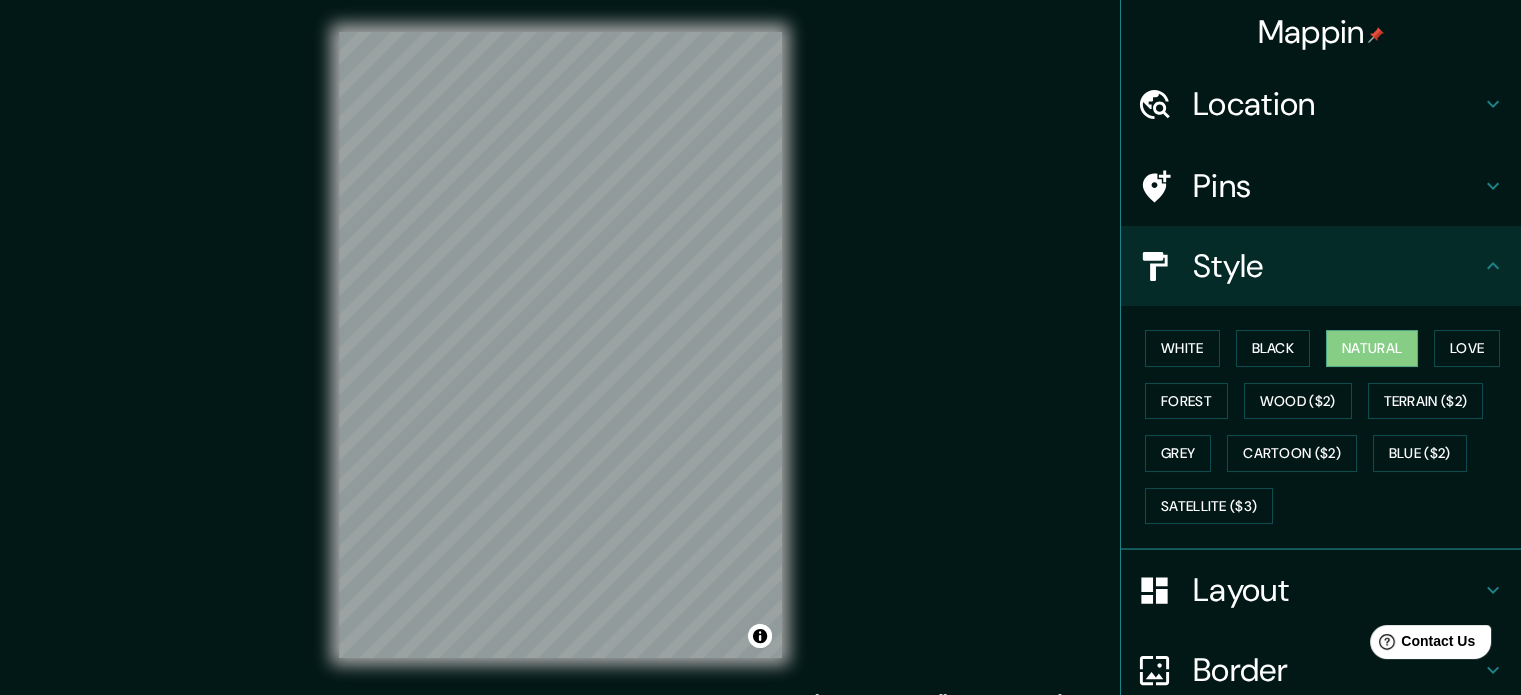 click on "Location" at bounding box center [1337, 104] 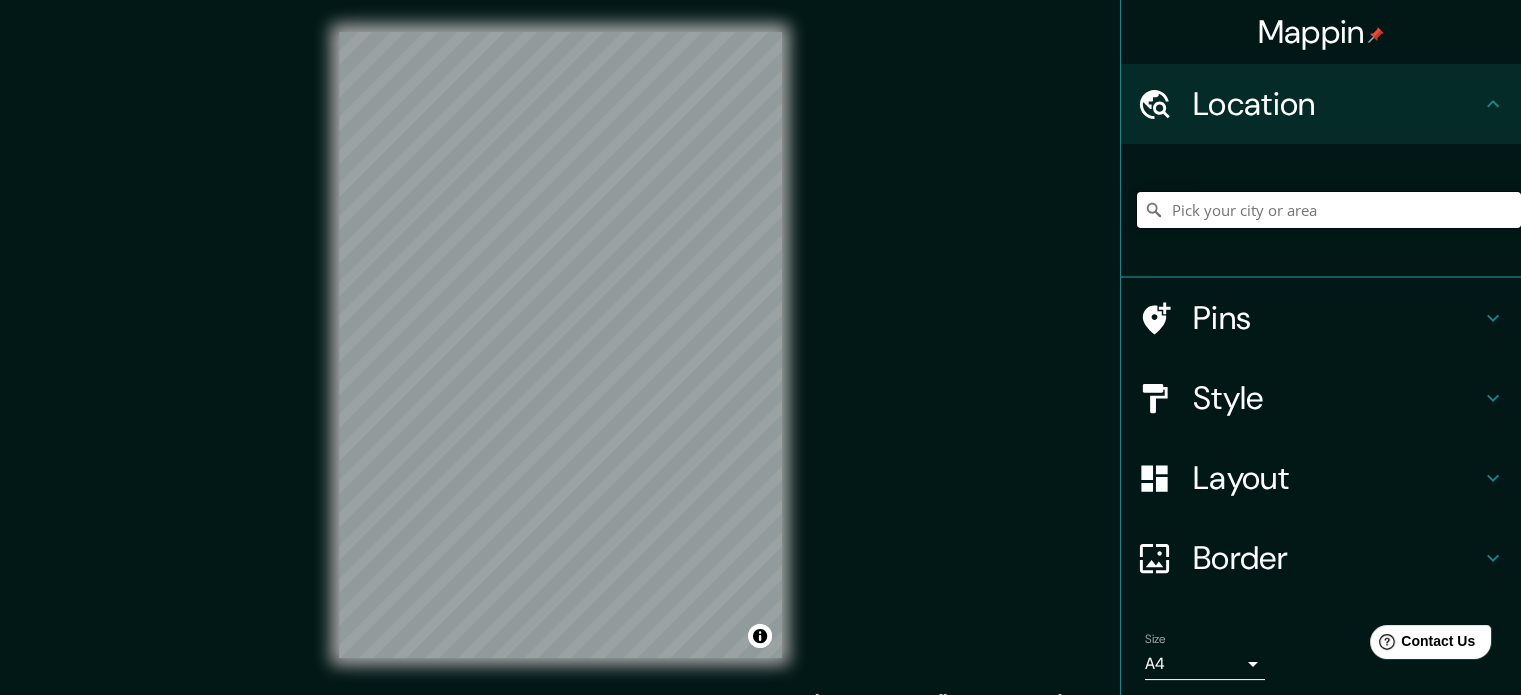 click at bounding box center [1329, 210] 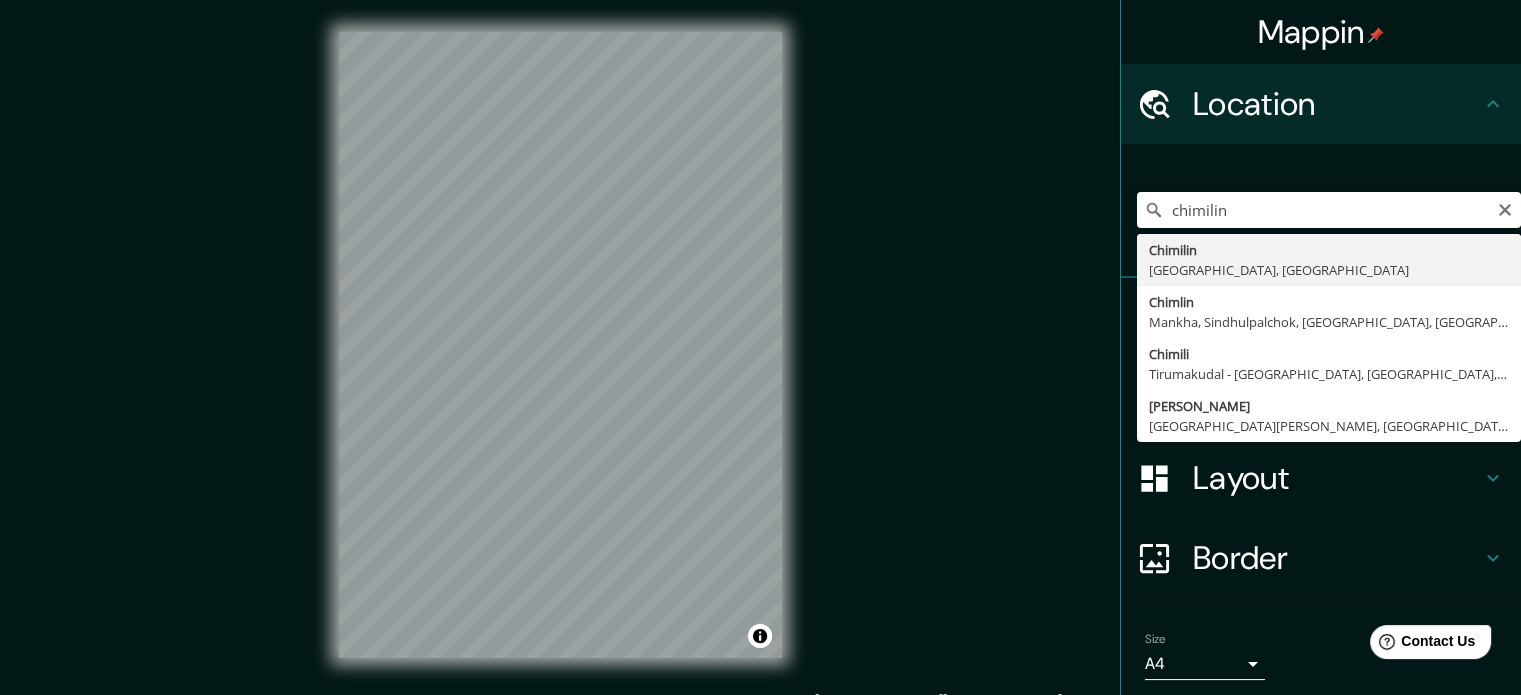 type on "Chimilin, Isère, Francia" 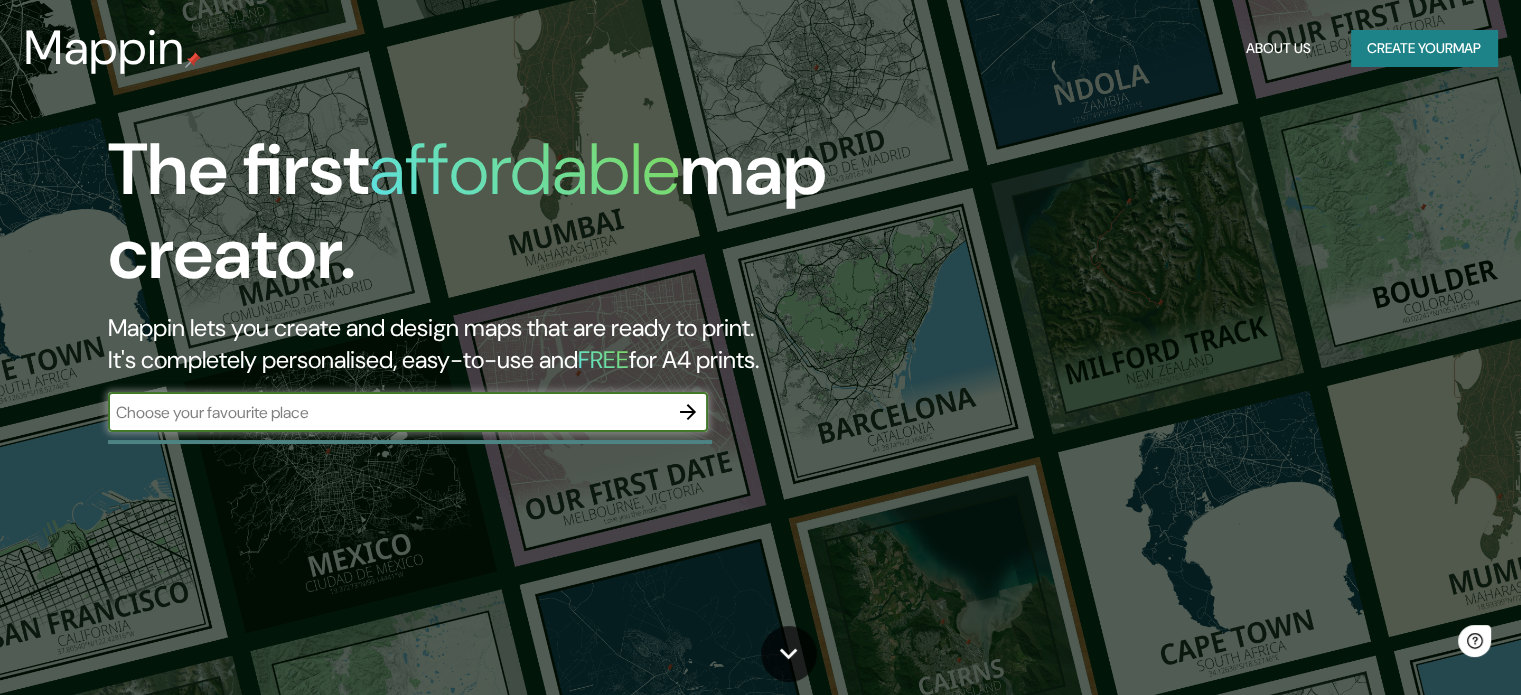 scroll, scrollTop: 0, scrollLeft: 0, axis: both 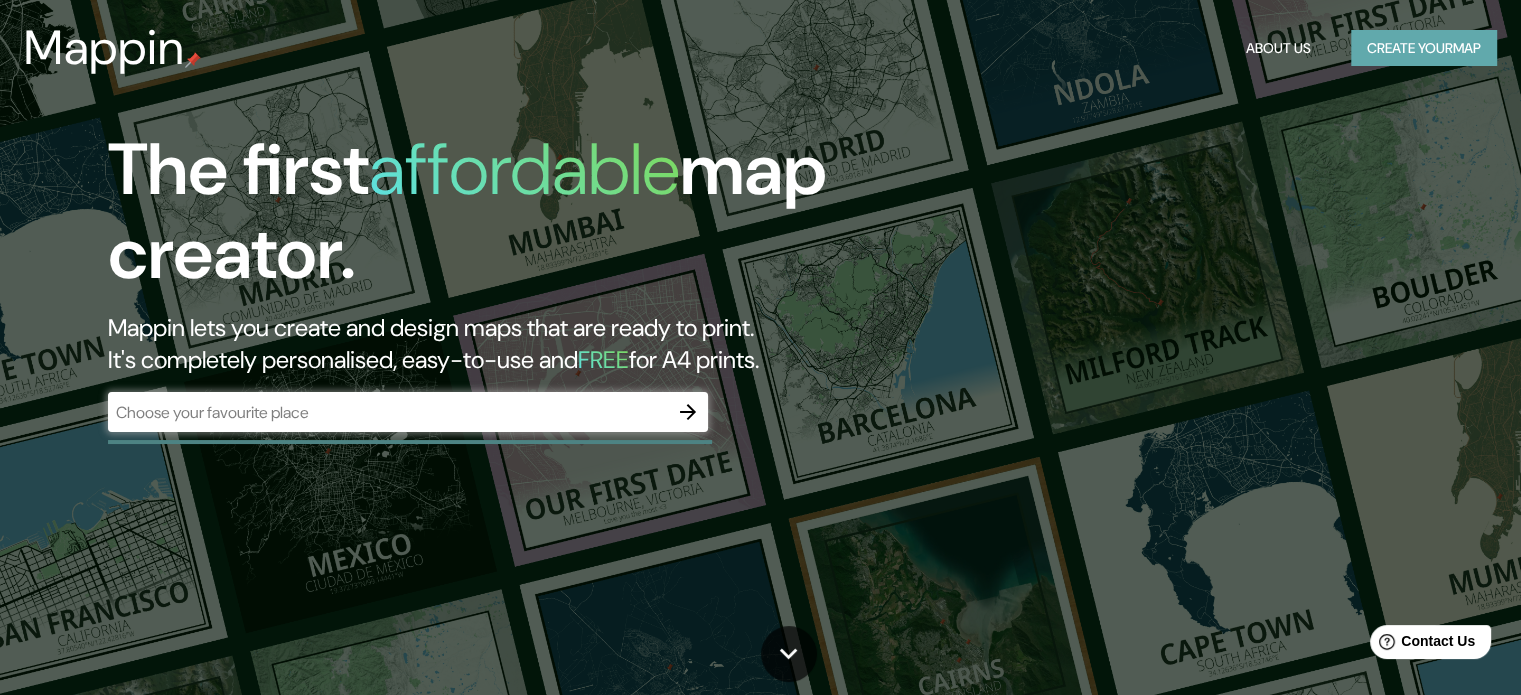 click on "Create your   map" at bounding box center [1424, 48] 